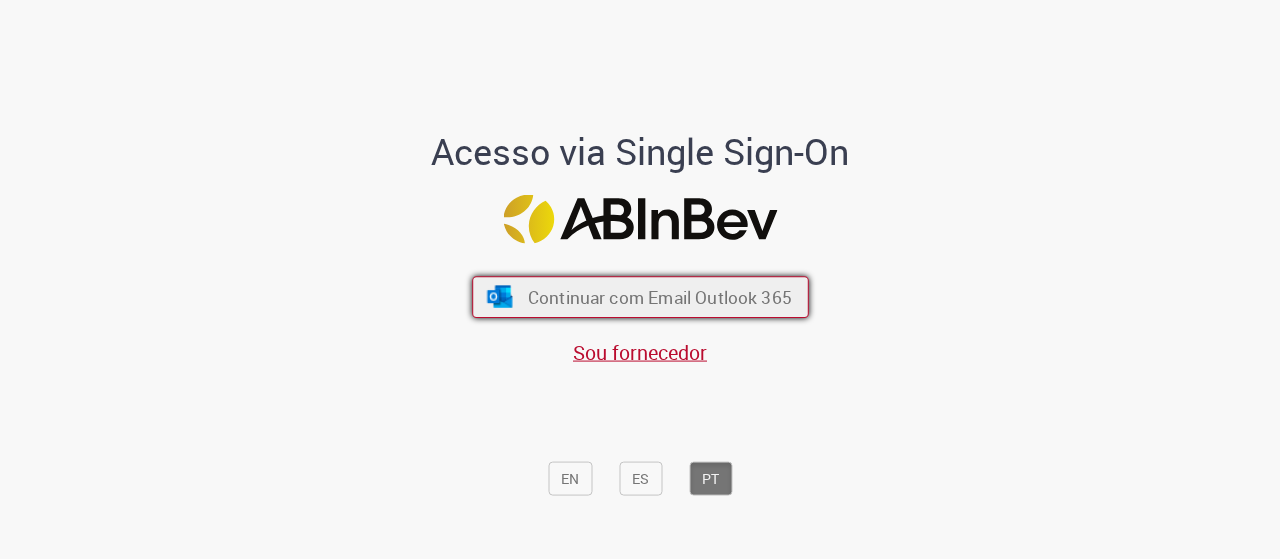 scroll, scrollTop: 0, scrollLeft: 0, axis: both 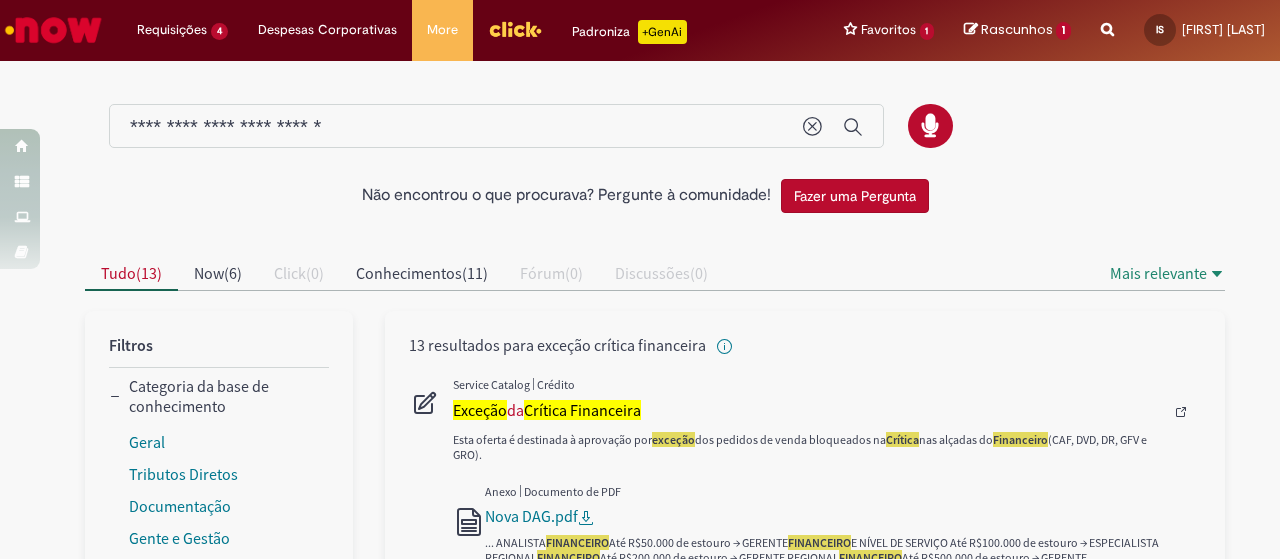 click at bounding box center [53, 30] 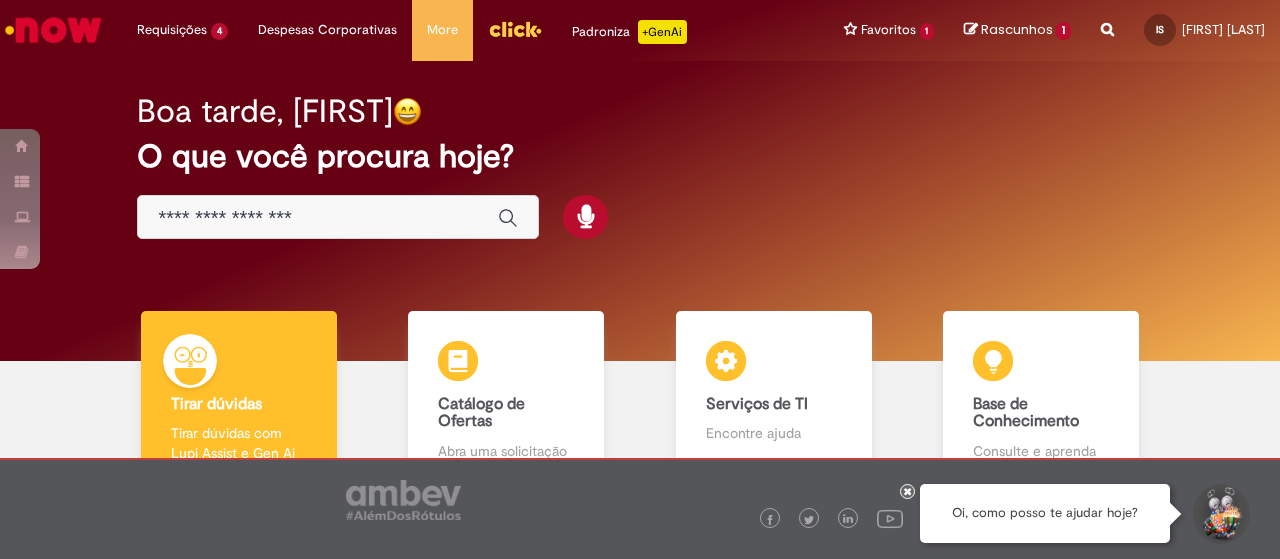 scroll, scrollTop: 0, scrollLeft: 0, axis: both 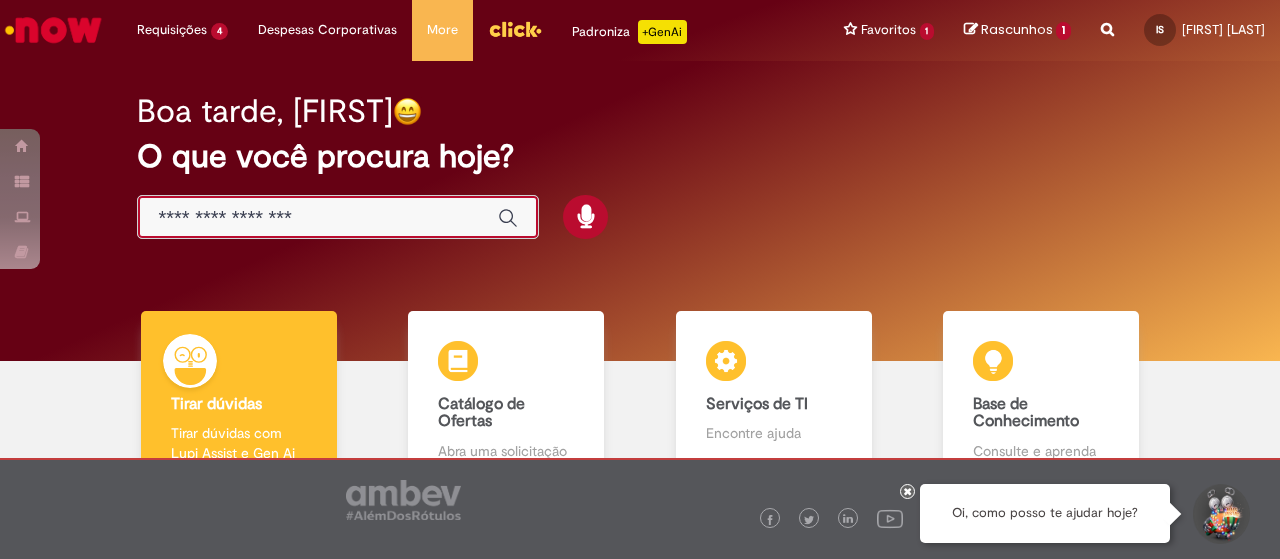 click at bounding box center [318, 218] 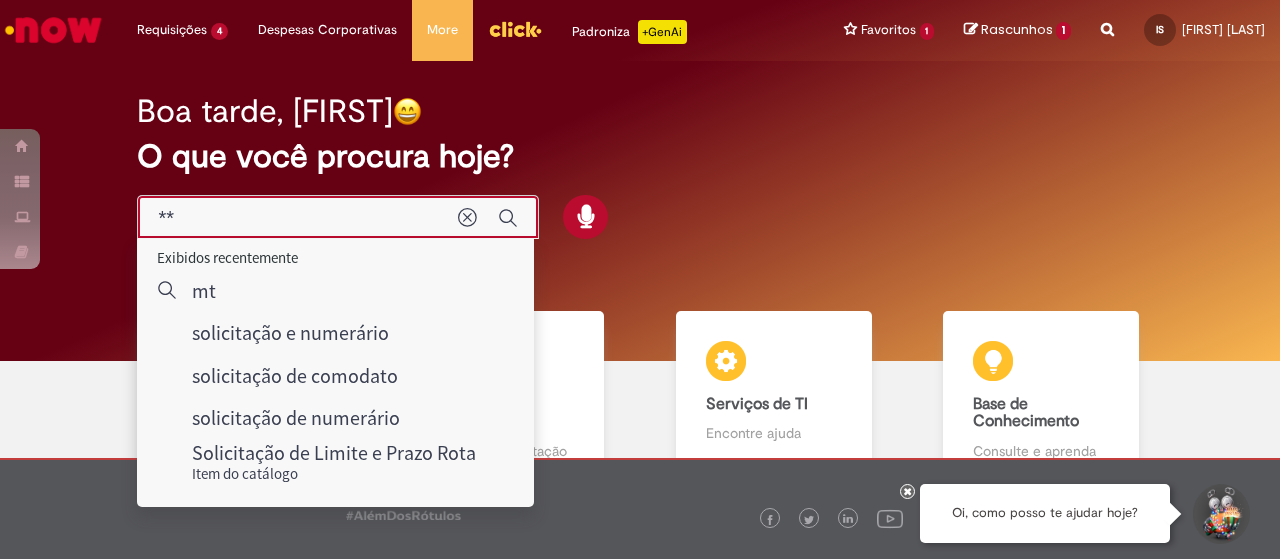 type on "*" 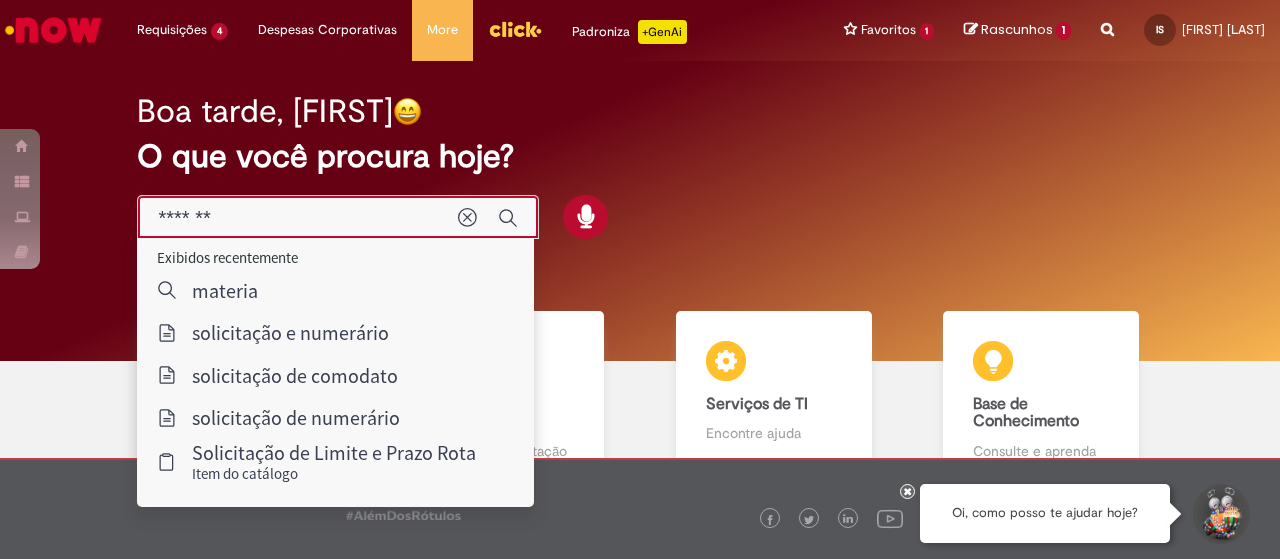 type on "********" 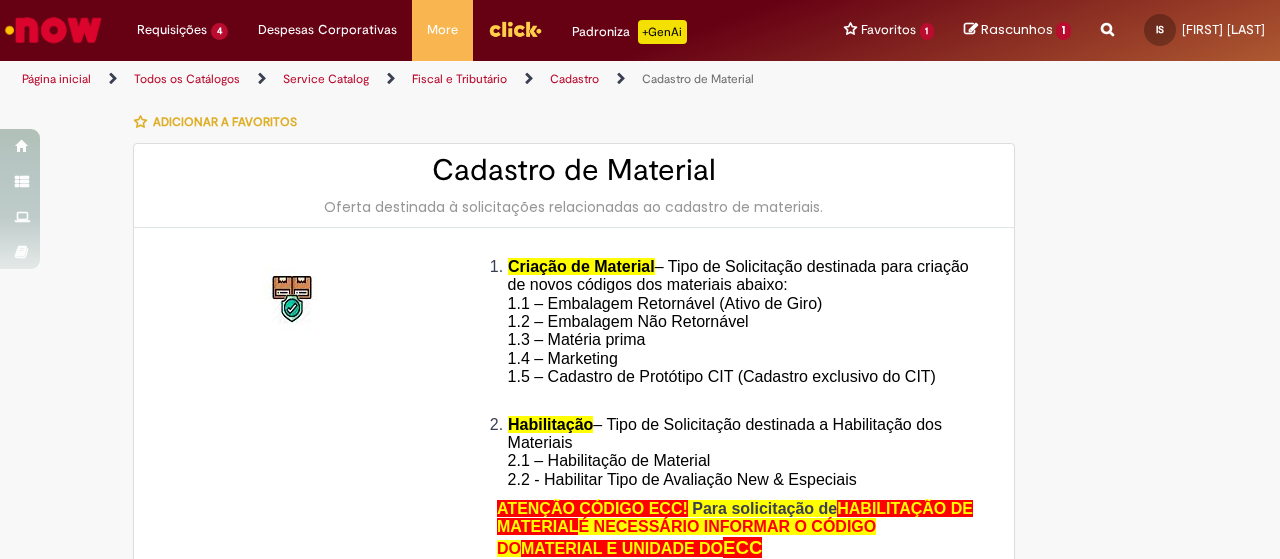type on "********" 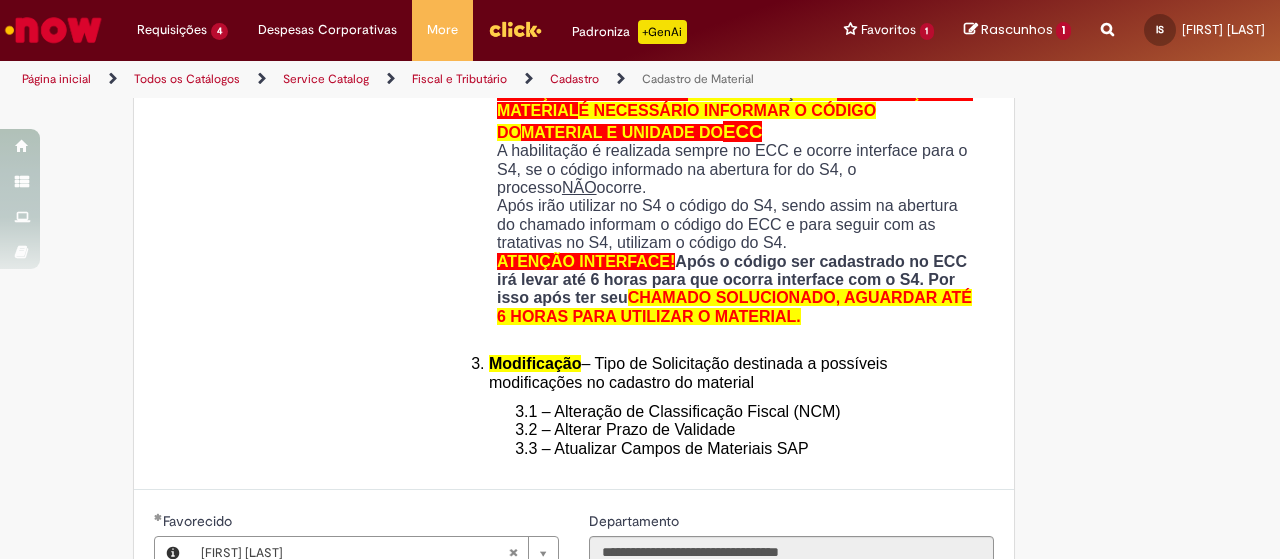 type on "**********" 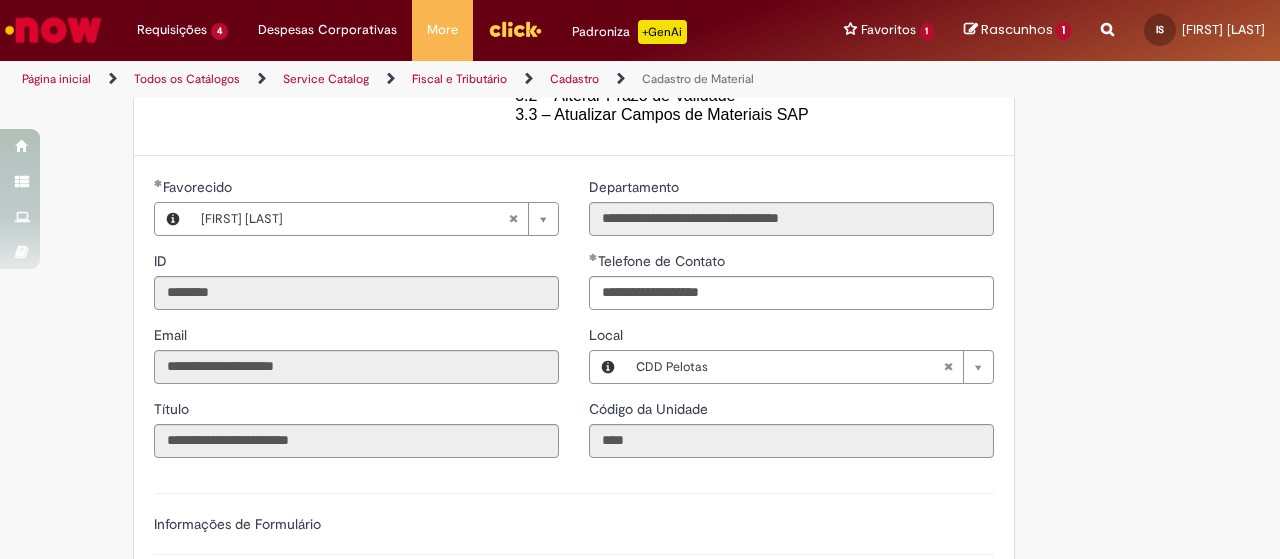 scroll, scrollTop: 1000, scrollLeft: 0, axis: vertical 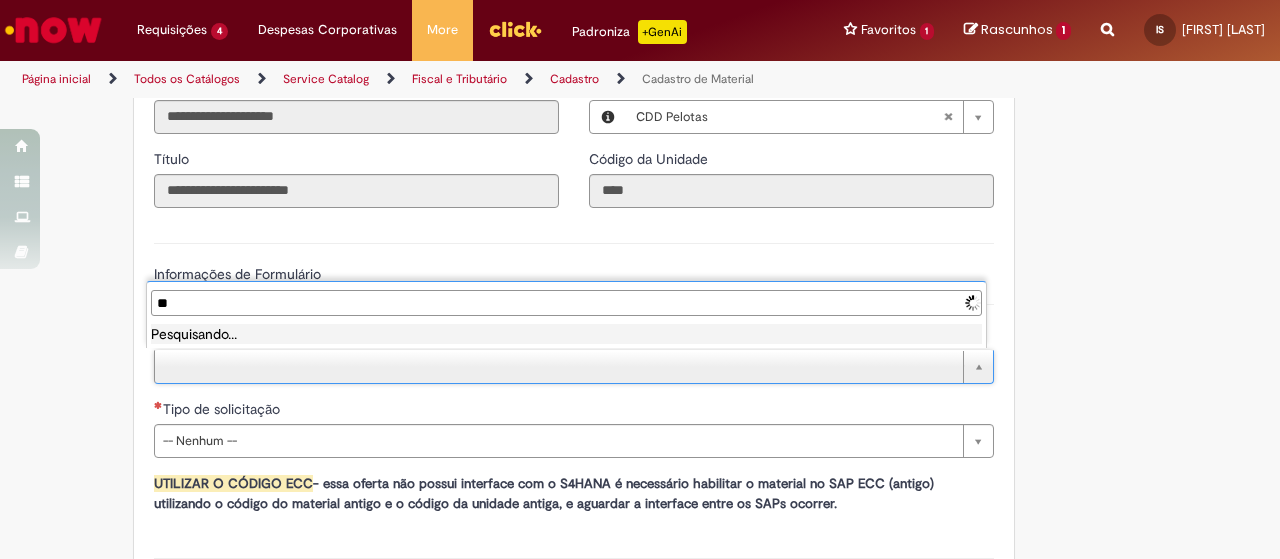 type on "*" 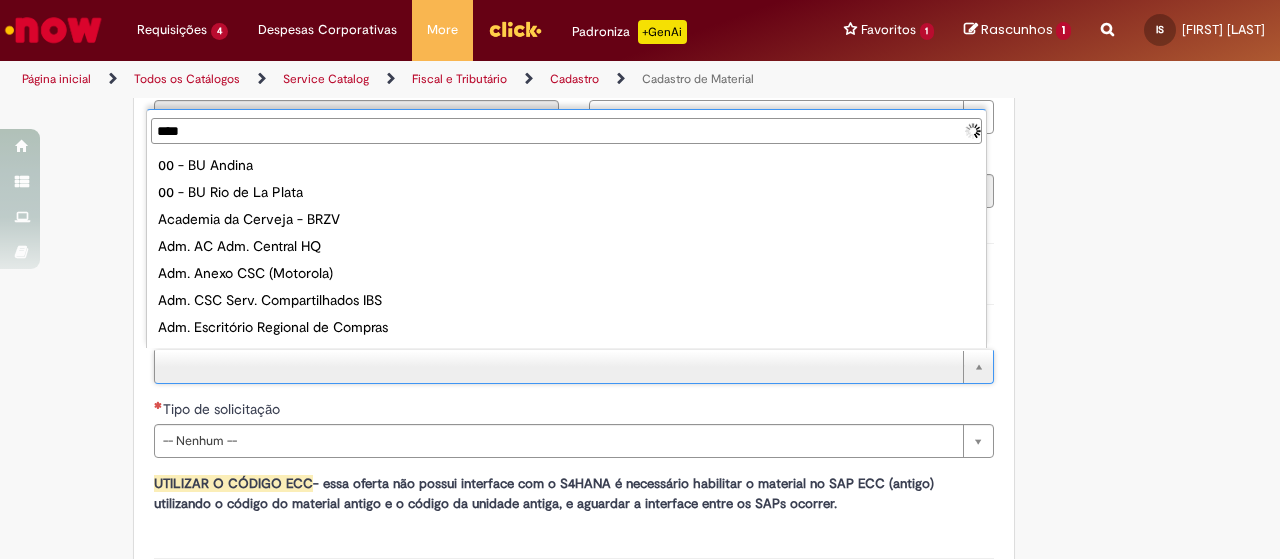 type on "*****" 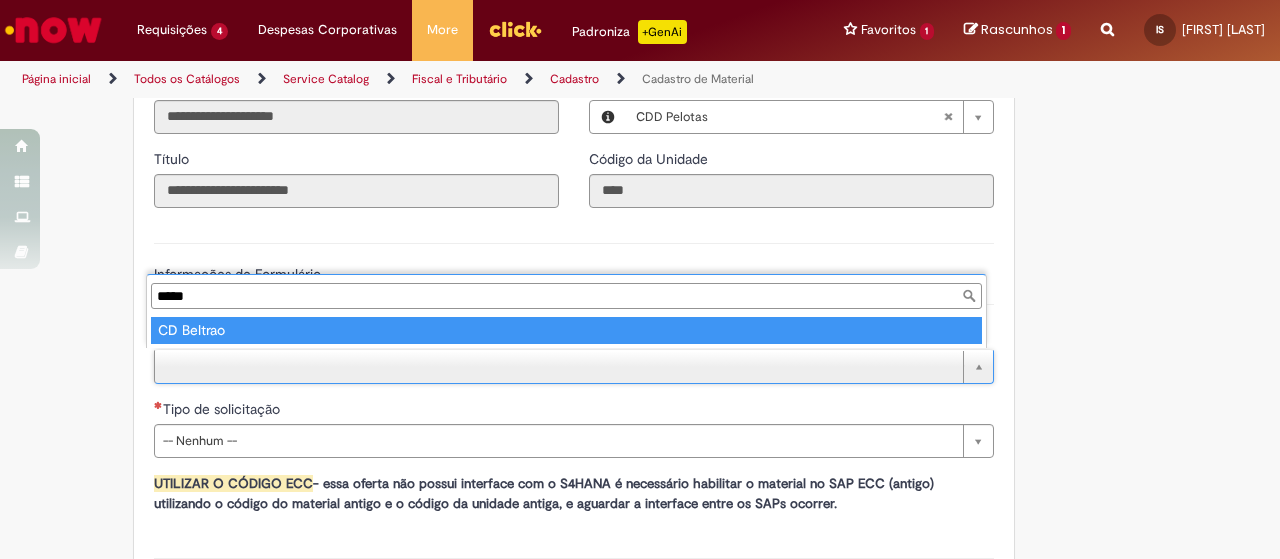 type on "**********" 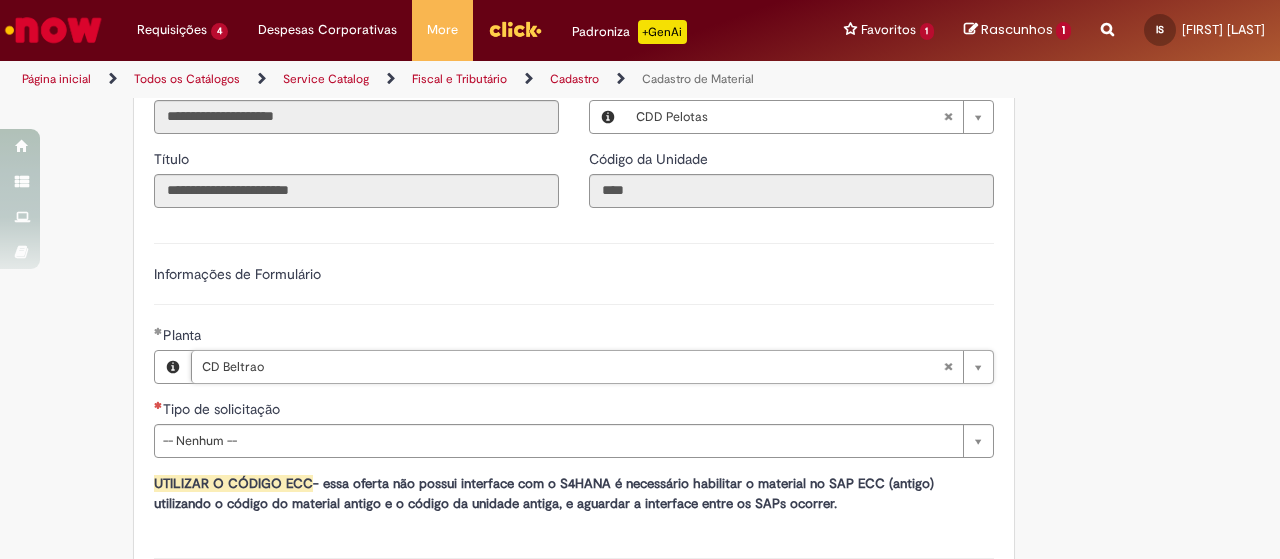 click on "**********" at bounding box center [574, 367] 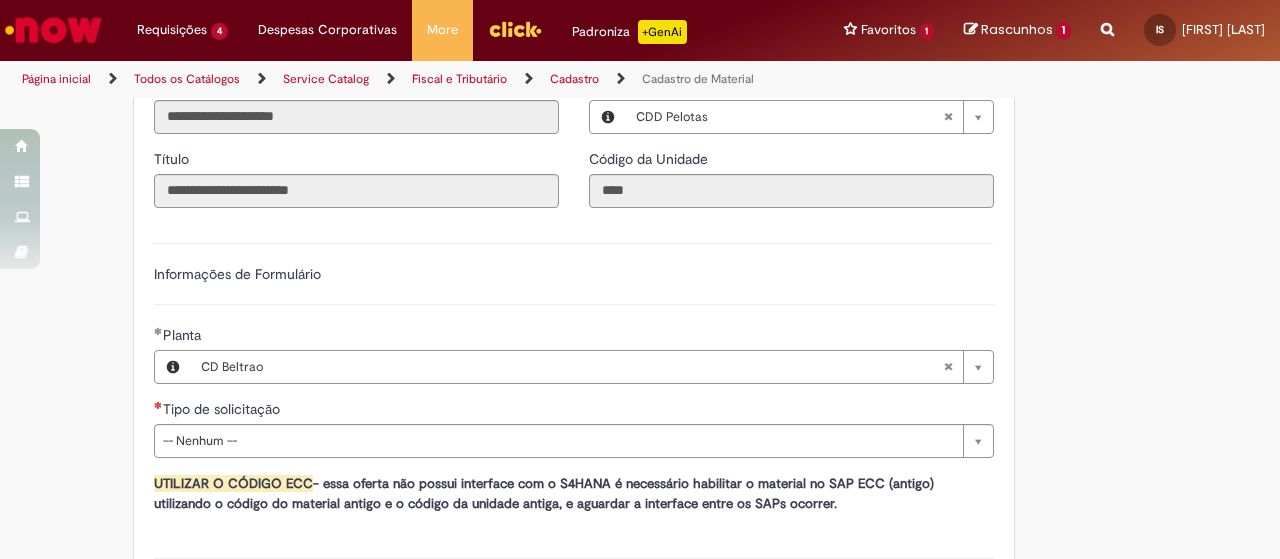 type 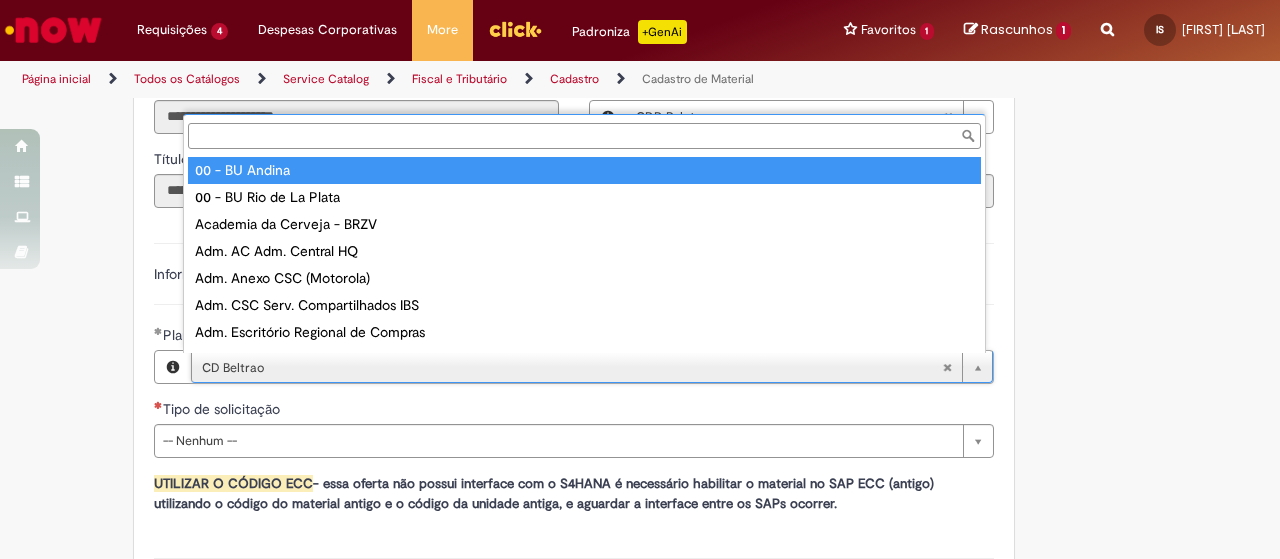 type on "**********" 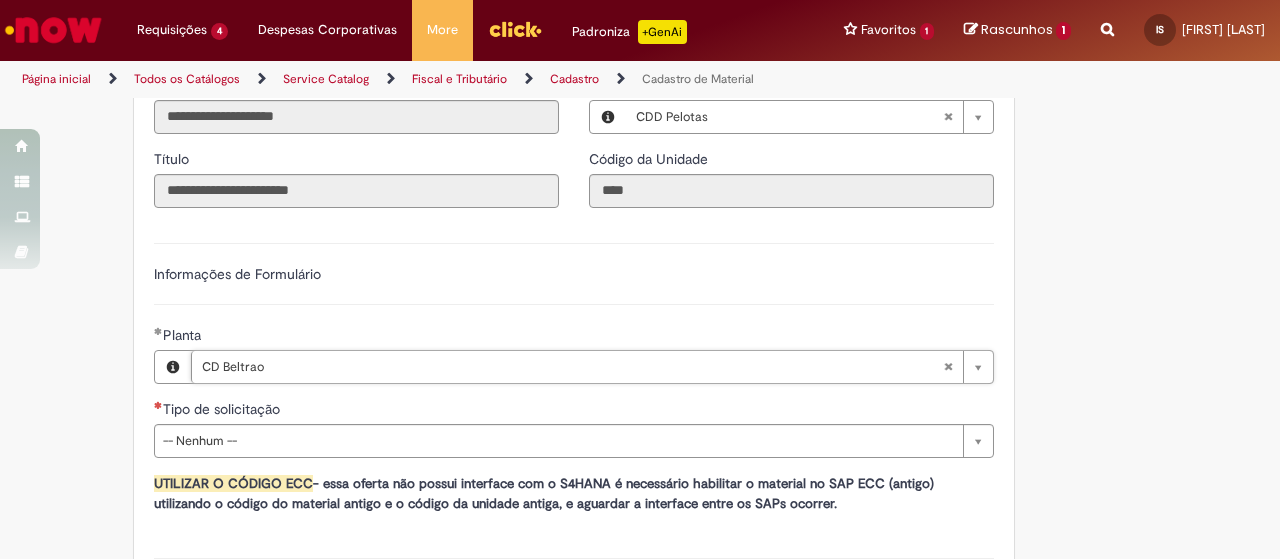 scroll, scrollTop: 0, scrollLeft: 66, axis: horizontal 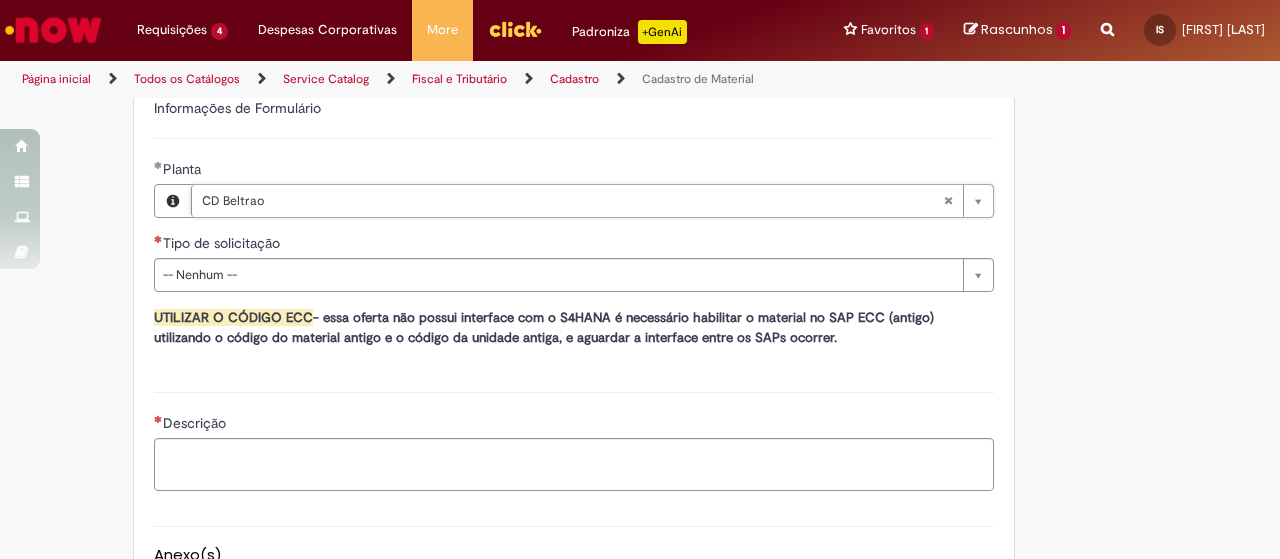 click on "Tipo de solicitação" at bounding box center [574, 245] 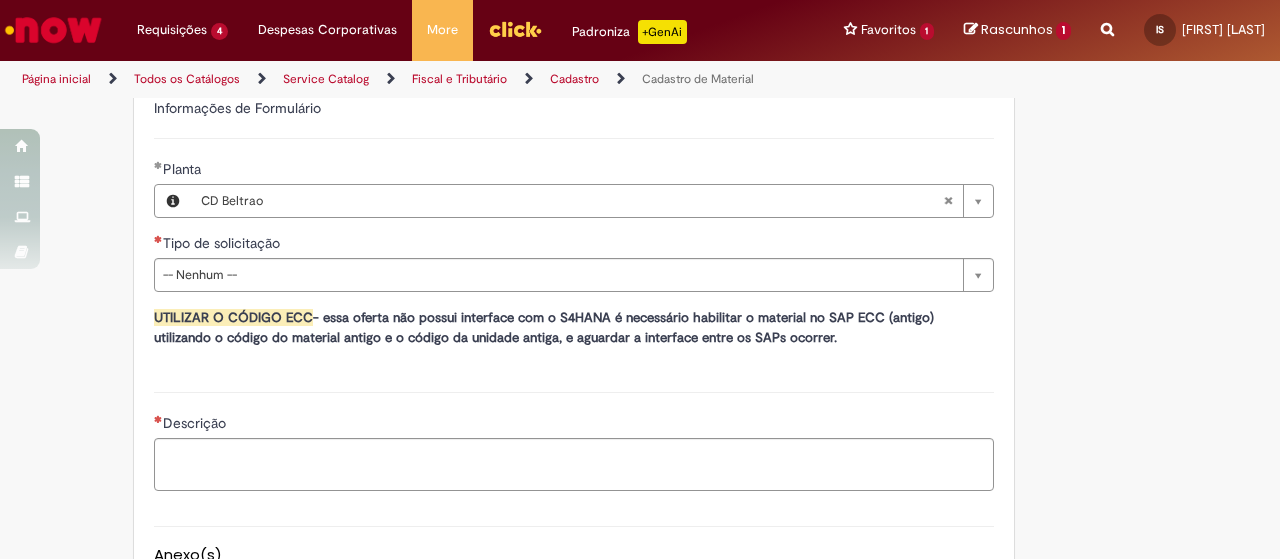 scroll, scrollTop: 0, scrollLeft: 0, axis: both 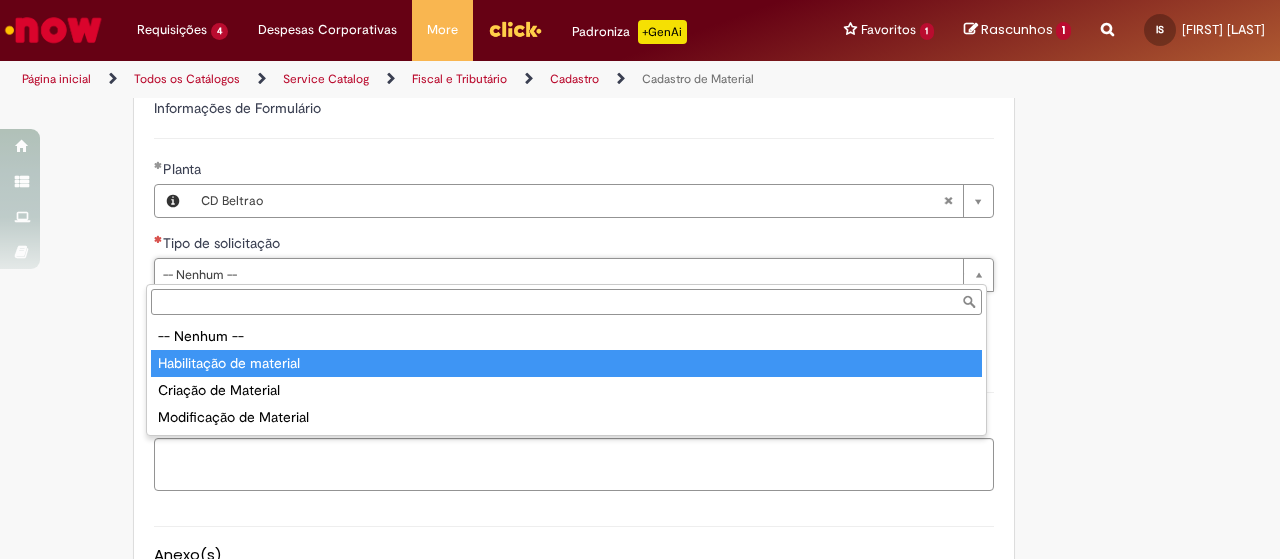 type on "**********" 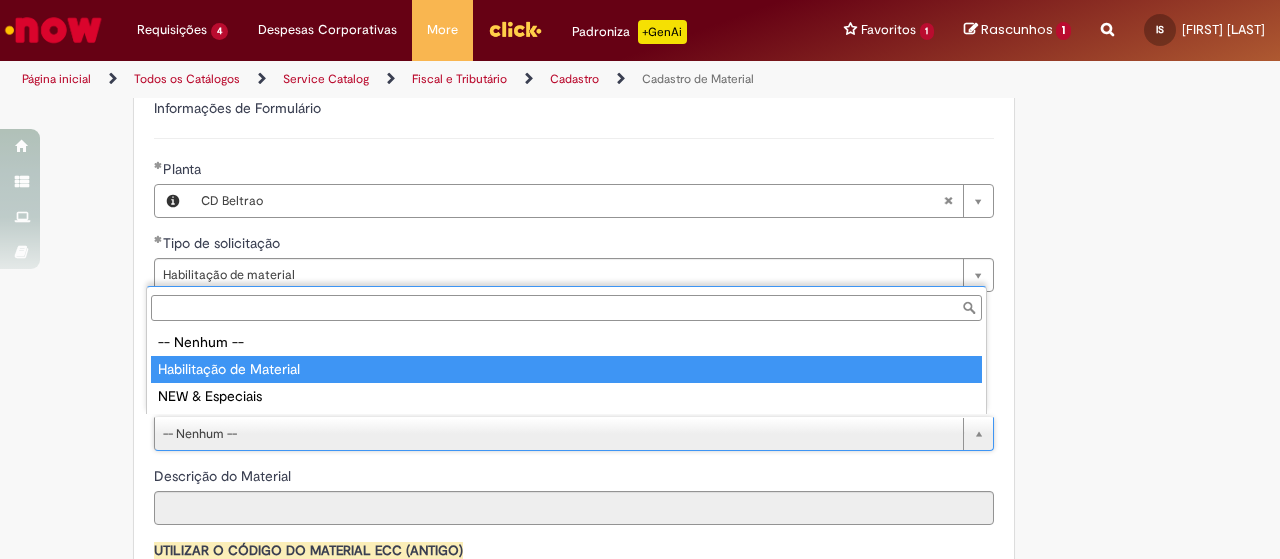 type on "**********" 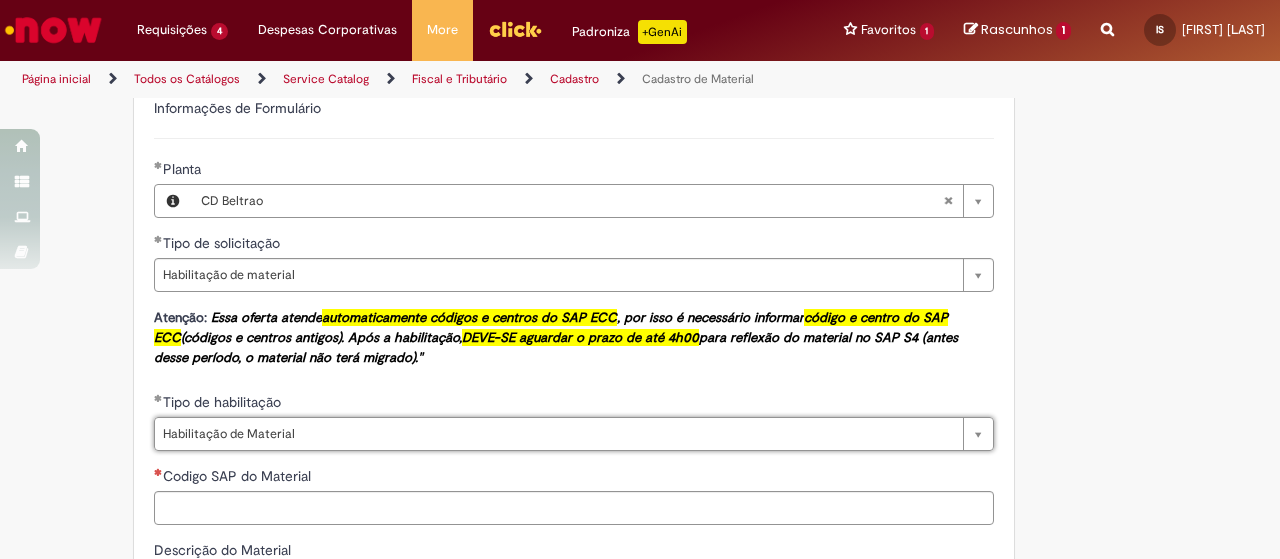 click on "Adicionar a Favoritos
Cadastro de Material
Oferta destinada à solicitações relacionadas ao cadastro de materiais.
Criação de Material  – Tipo de Solicitação destinada para criação de novos códigos dos materiais abaixo:       1.1 – Embalagem Retornável (Ativo de Giro)       1.2 – Embalagem Não Retornável        1.3 – Matéria prima       1.4 – Marketing       1.5 – Cadastro de Protótipo CIT (Cadastro exclusivo do CIT)
Habilitação  – Tipo de Solicitação destinada a Habilitação dos Materiais       2.1 – Habilitação de Material       2.2 - Habilitar Tipo de Avaliação New & Especiais
ATENÇÃO CÓDIGO ECC!   Para solicitação de  HABILITAÇÃO DE MATERIAL  É NECESSÁRIO INFORMAR O CÓDIGO DO  MATERIAL E UNIDADE DO  ECC
NÃO  ocorre.
ATENÇÃO INTERFACE!
Modificação" at bounding box center [542, 292] 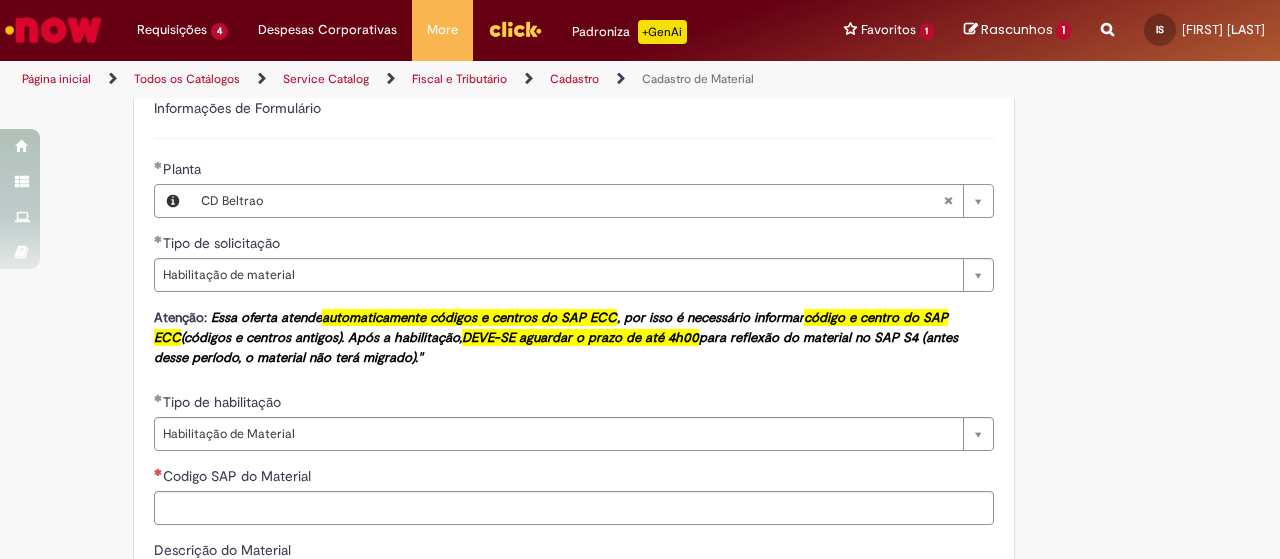 scroll, scrollTop: 1333, scrollLeft: 0, axis: vertical 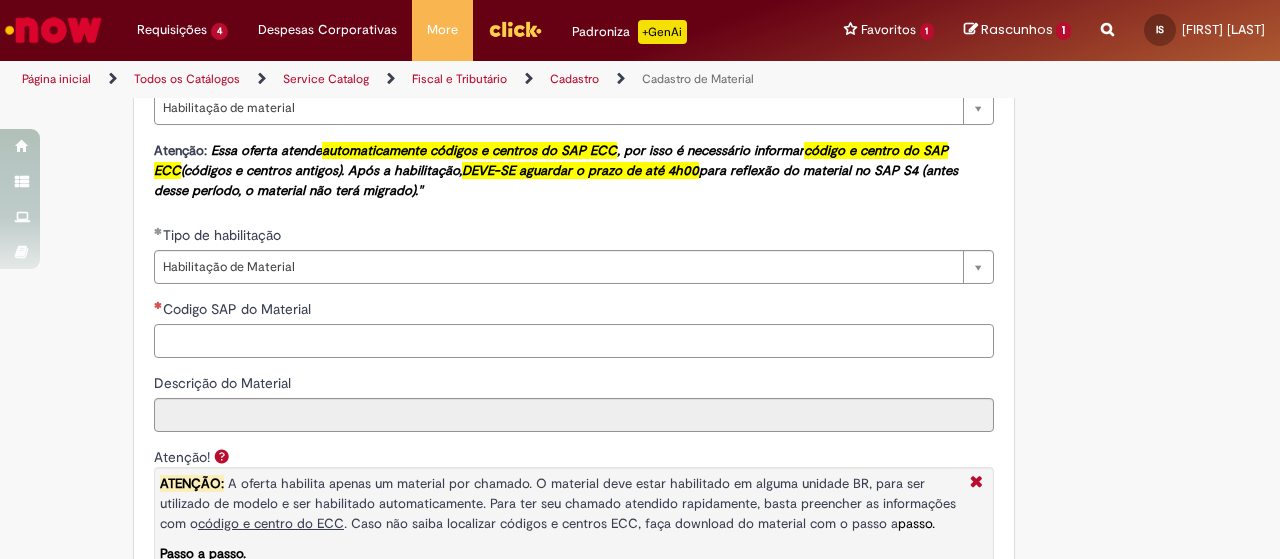 click on "Codigo SAP do Material" at bounding box center [574, 341] 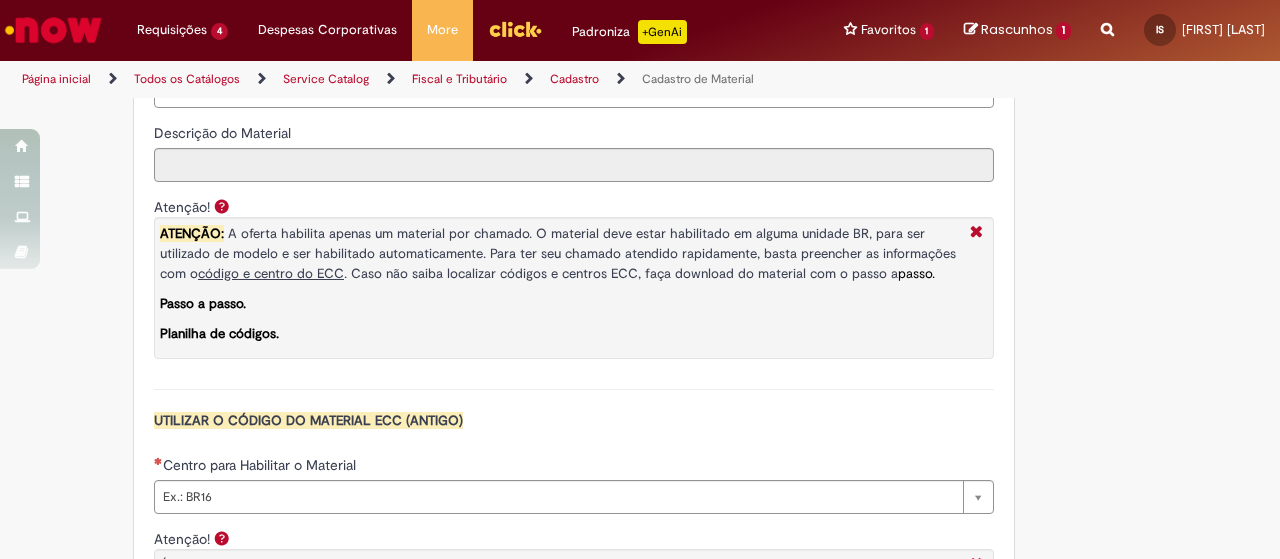 scroll, scrollTop: 1666, scrollLeft: 0, axis: vertical 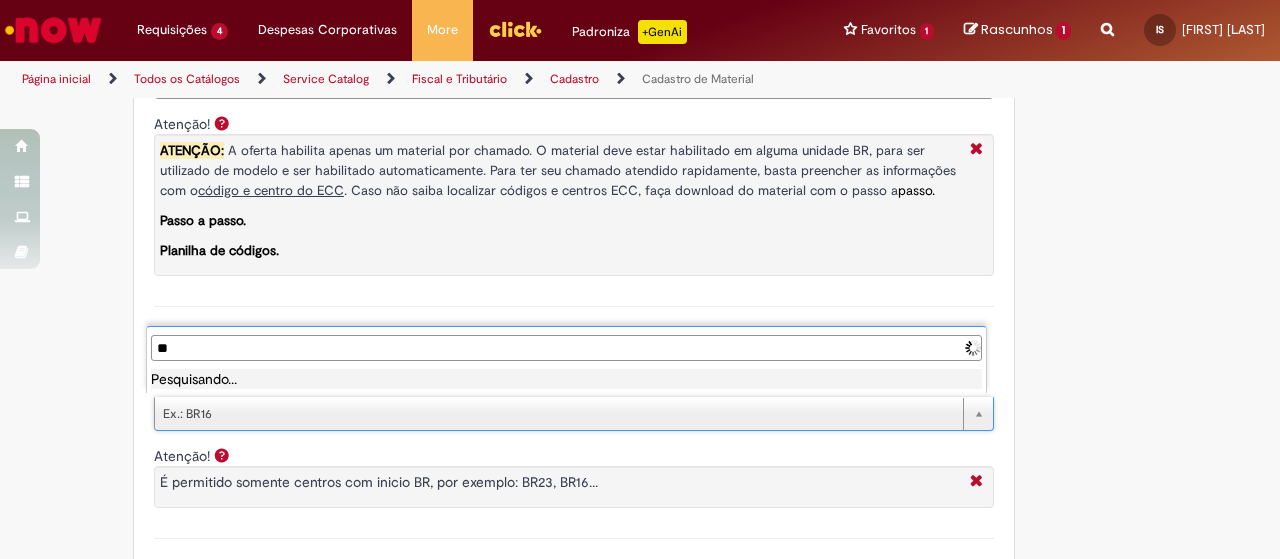 type on "*" 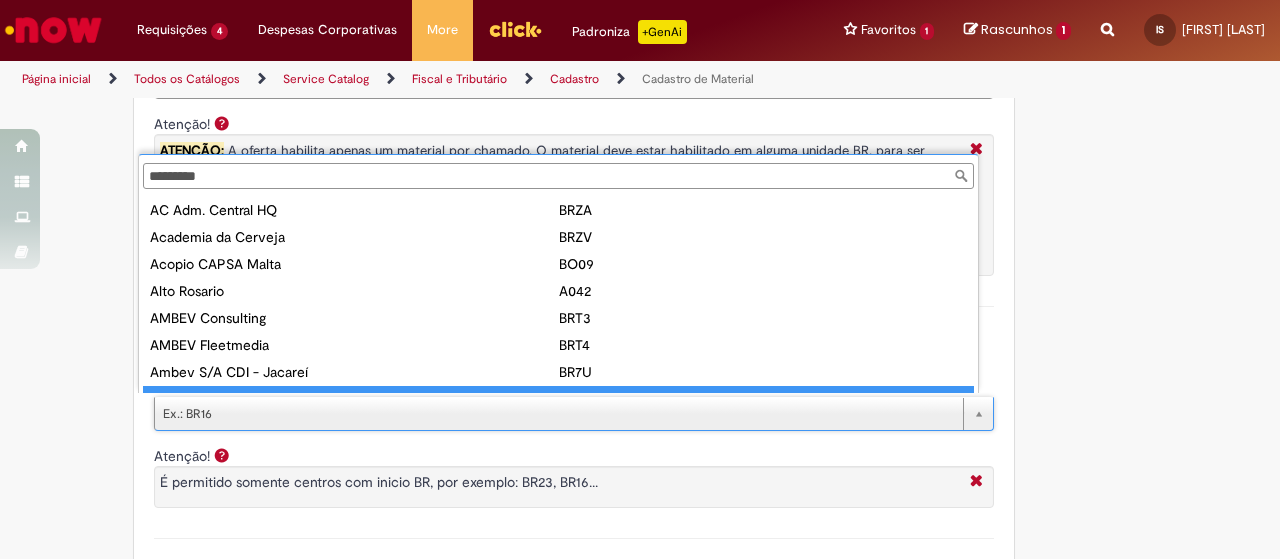 scroll, scrollTop: 16, scrollLeft: 0, axis: vertical 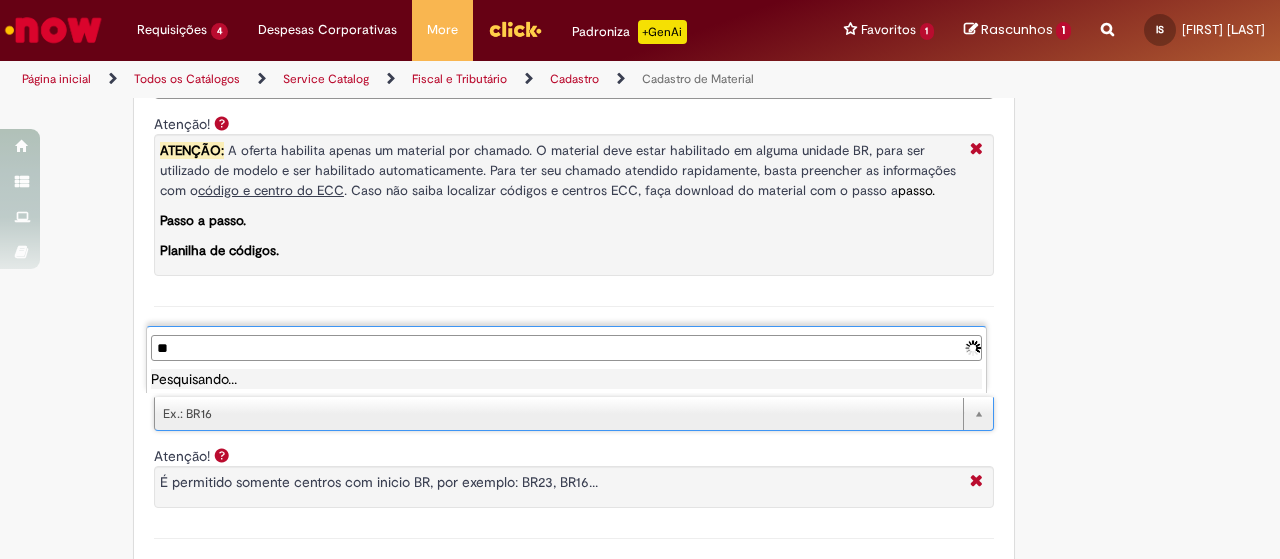 type on "*" 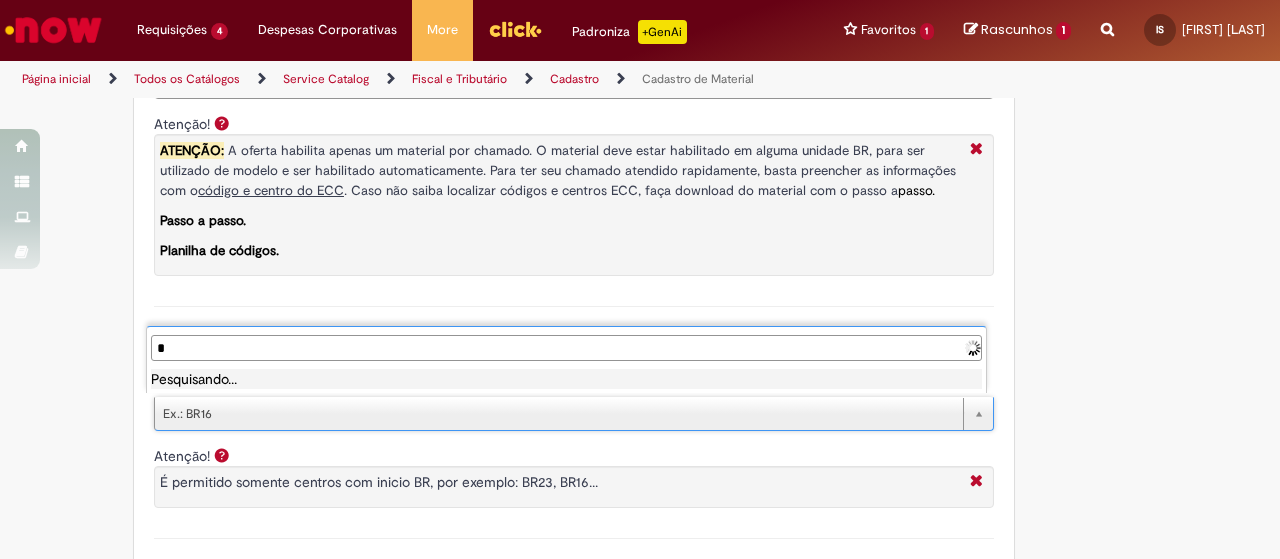 type 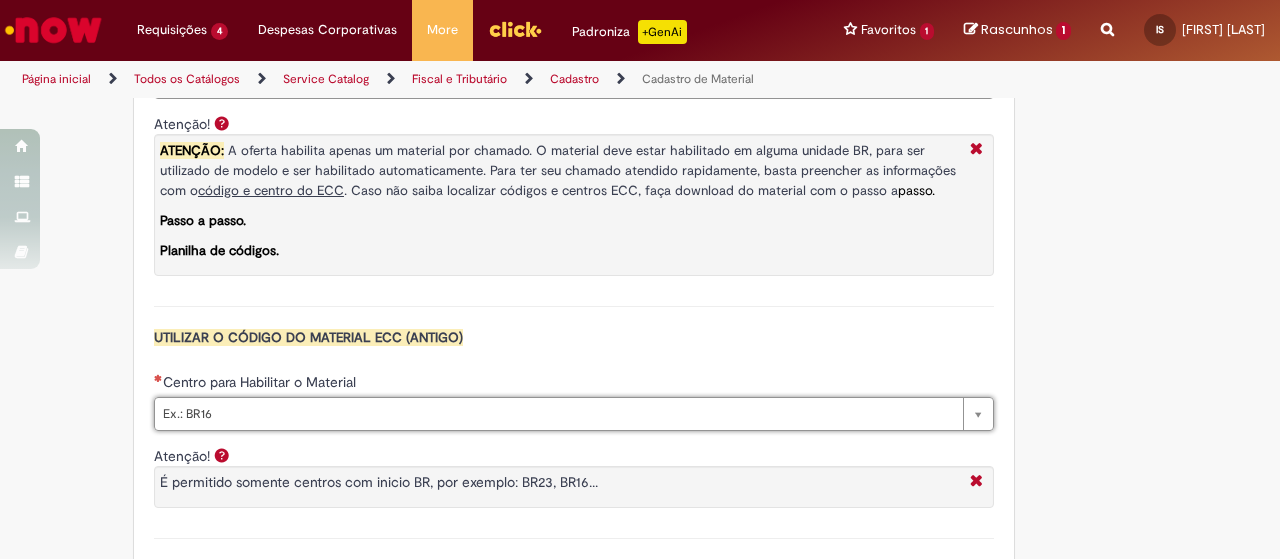 scroll, scrollTop: 1833, scrollLeft: 0, axis: vertical 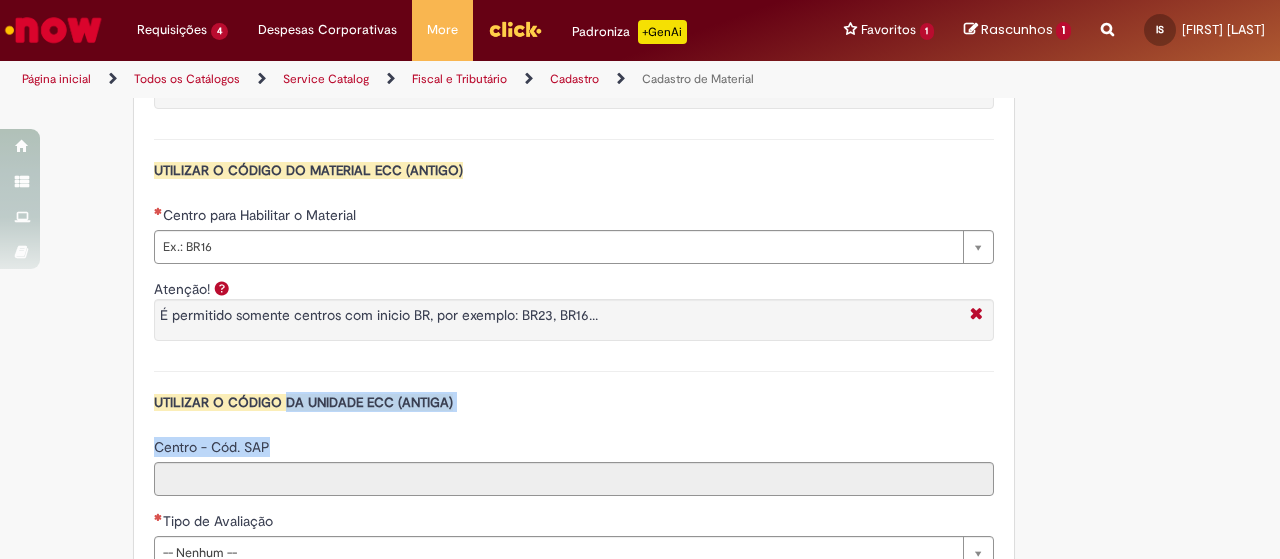 drag, startPoint x: 276, startPoint y: 391, endPoint x: 612, endPoint y: 425, distance: 337.71585 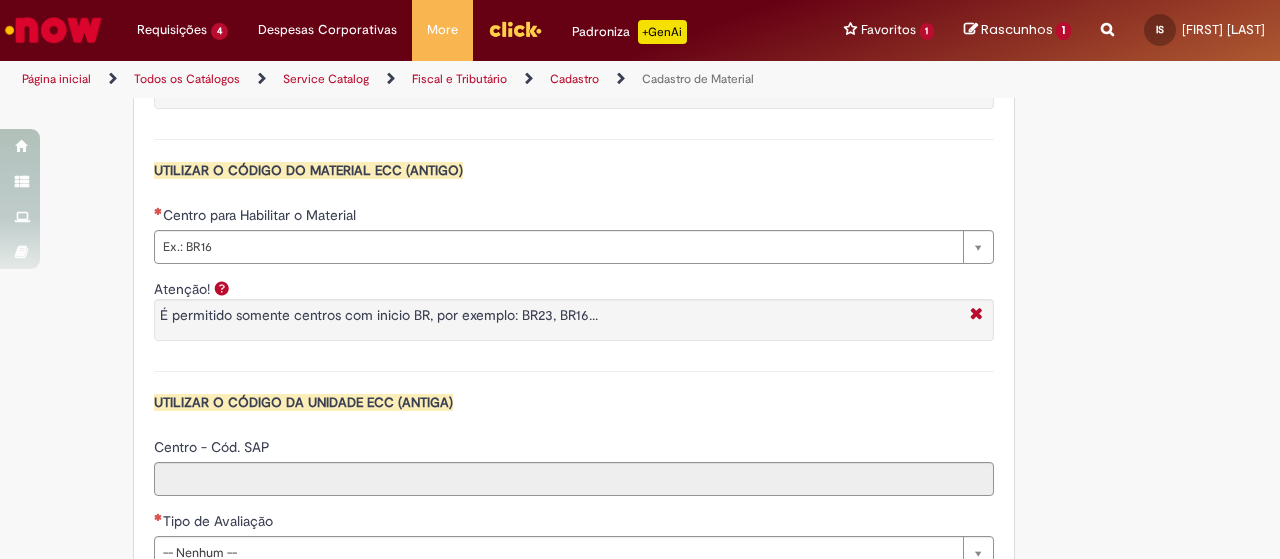 click on "**********" at bounding box center [574, 7] 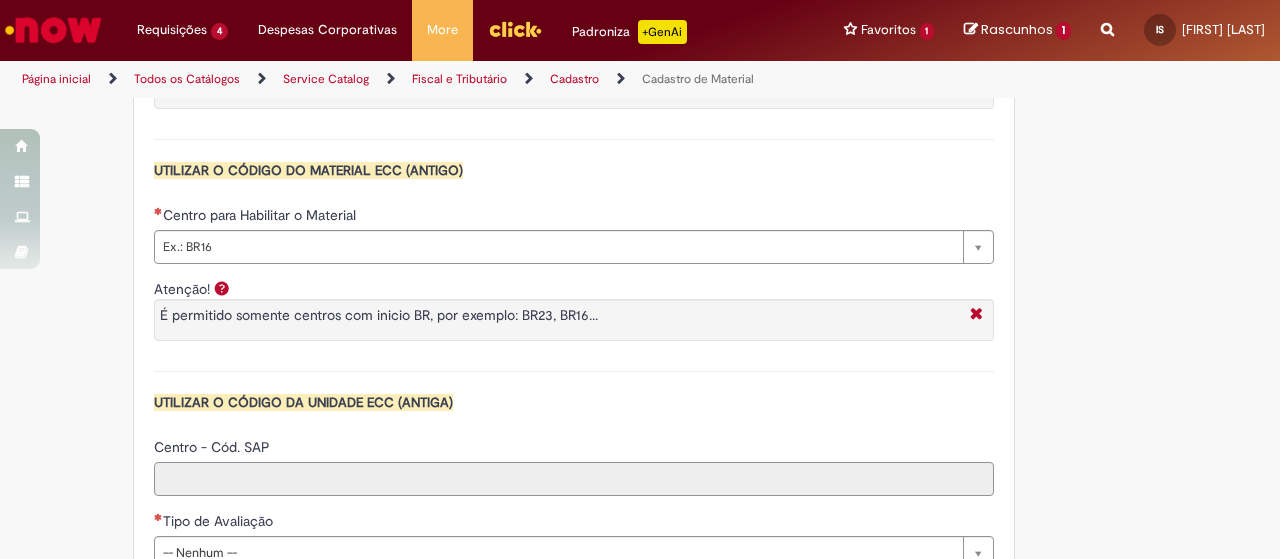 click on "Centro - Cód. SAP" at bounding box center [574, 479] 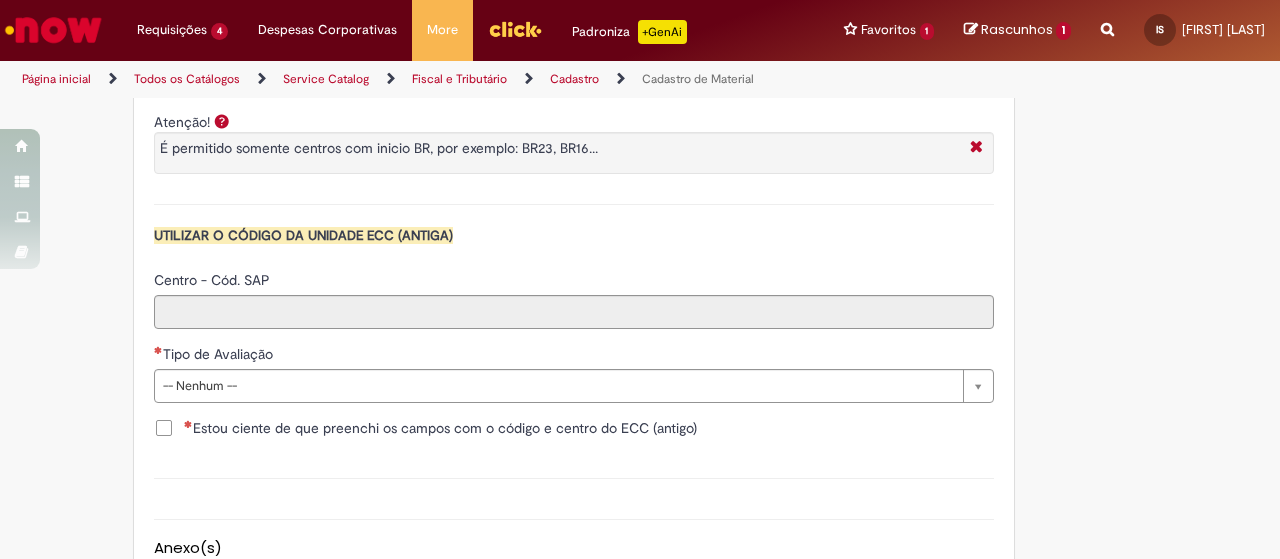 click on "**********" at bounding box center [574, -160] 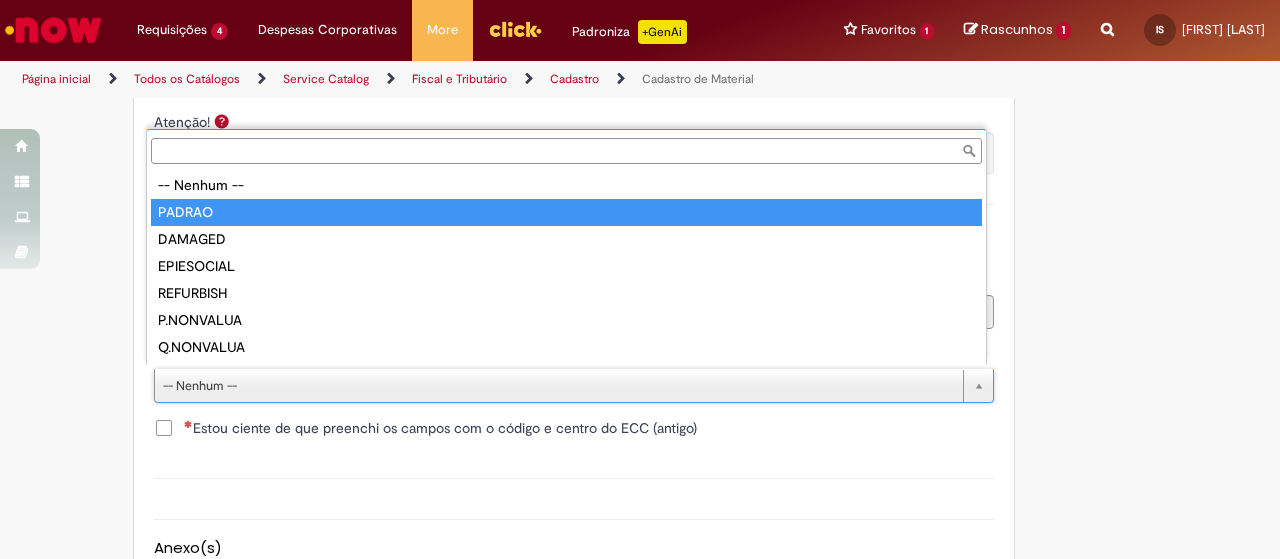 type on "******" 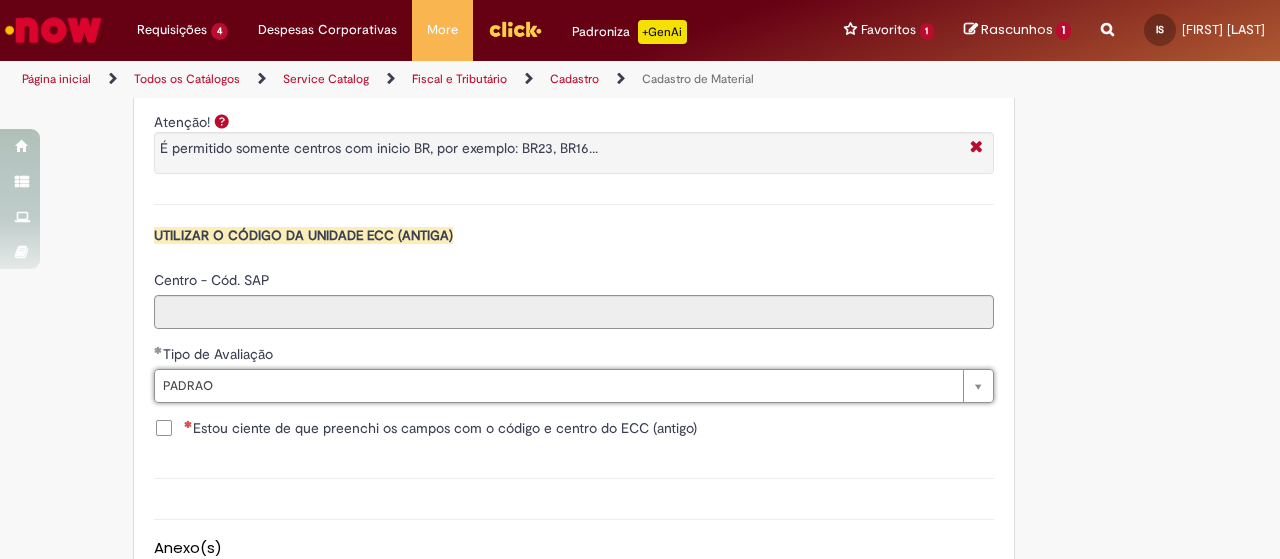 click on "Adicionar a Favoritos
Cadastro de Material
Oferta destinada à solicitações relacionadas ao cadastro de materiais.
Criação de Material  – Tipo de Solicitação destinada para criação de novos códigos dos materiais abaixo:       1.1 – Embalagem Retornável (Ativo de Giro)       1.2 – Embalagem Não Retornável        1.3 – Matéria prima       1.4 – Marketing       1.5 – Cadastro de Protótipo CIT (Cadastro exclusivo do CIT)
Habilitação  – Tipo de Solicitação destinada a Habilitação dos Materiais       2.1 – Habilitação de Material       2.2 - Habilitar Tipo de Avaliação New & Especiais
ATENÇÃO CÓDIGO ECC!   Para solicitação de  HABILITAÇÃO DE MATERIAL  É NECESSÁRIO INFORMAR O CÓDIGO DO  MATERIAL E UNIDADE DO  ECC
NÃO  ocorre.
ATENÇÃO INTERFACE!
Modificação" at bounding box center (542, -542) 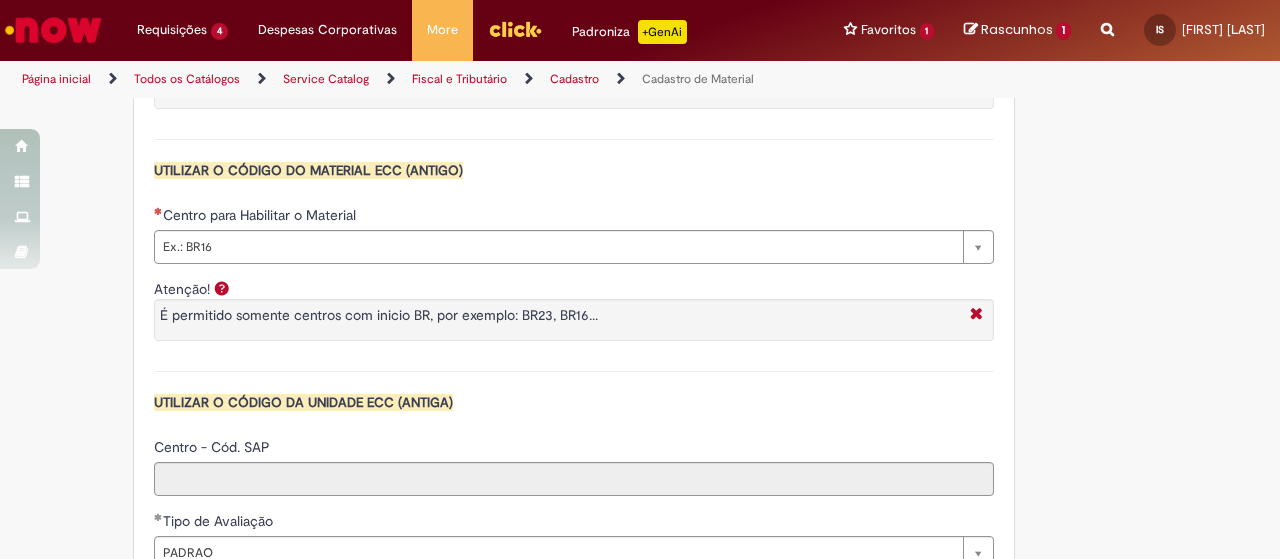 scroll, scrollTop: 1750, scrollLeft: 0, axis: vertical 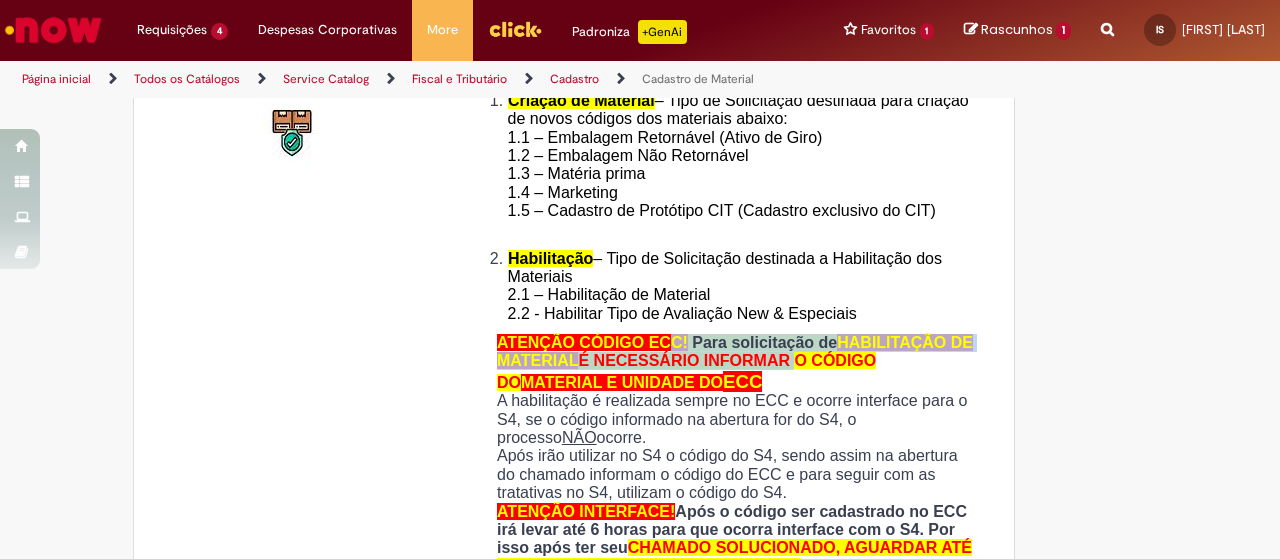 drag, startPoint x: 662, startPoint y: 343, endPoint x: 786, endPoint y: 357, distance: 124.78782 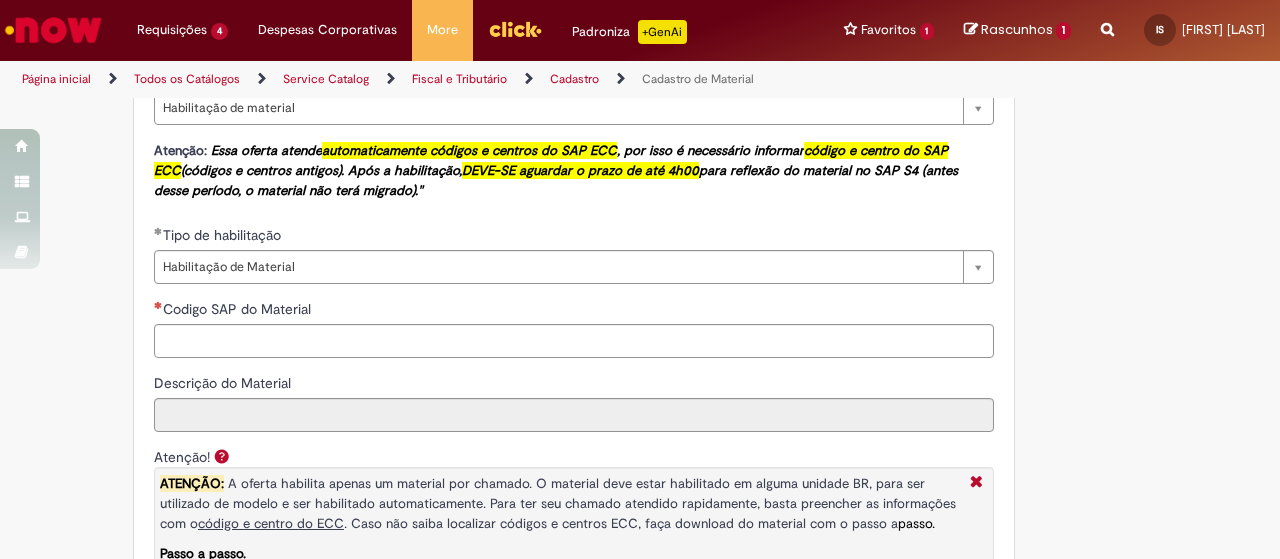 scroll, scrollTop: 1416, scrollLeft: 0, axis: vertical 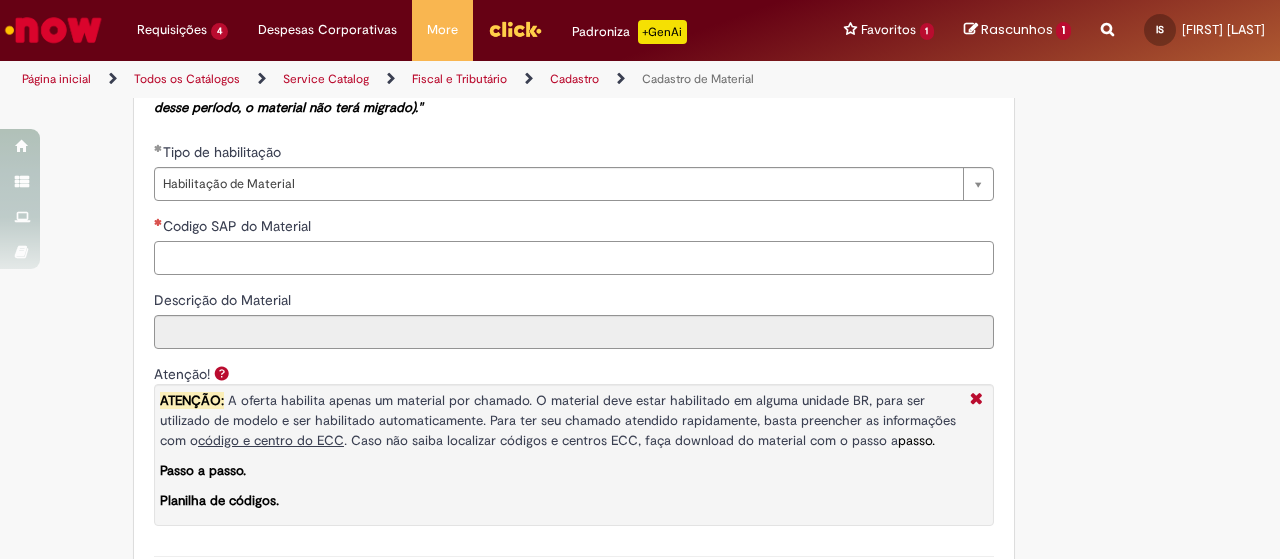 click on "Codigo SAP do Material" at bounding box center [574, 258] 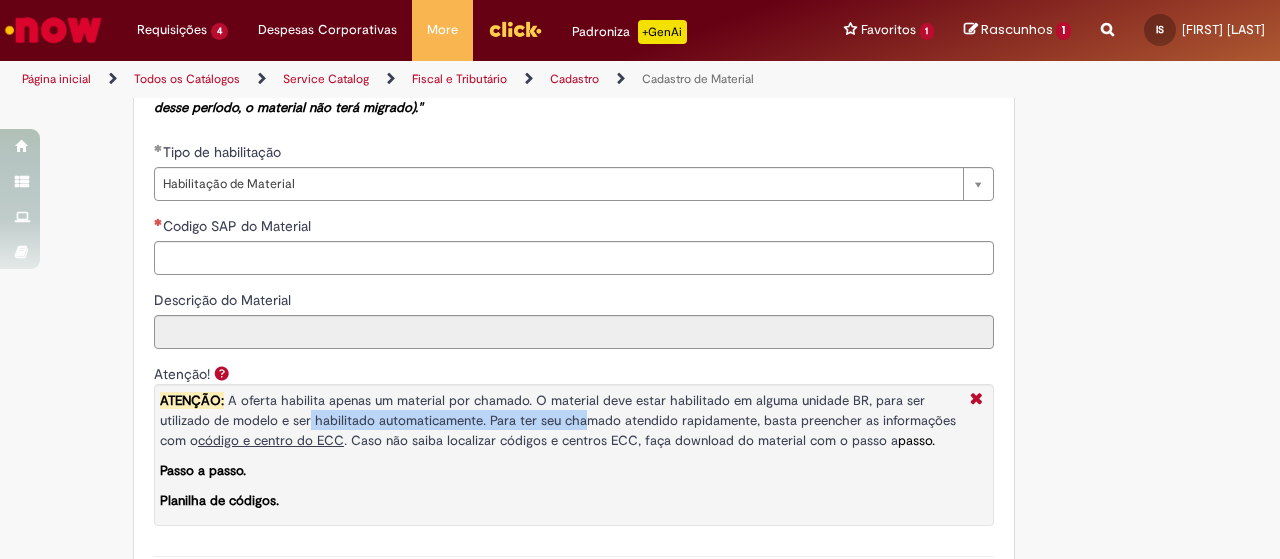 drag, startPoint x: 300, startPoint y: 407, endPoint x: 574, endPoint y: 423, distance: 274.46677 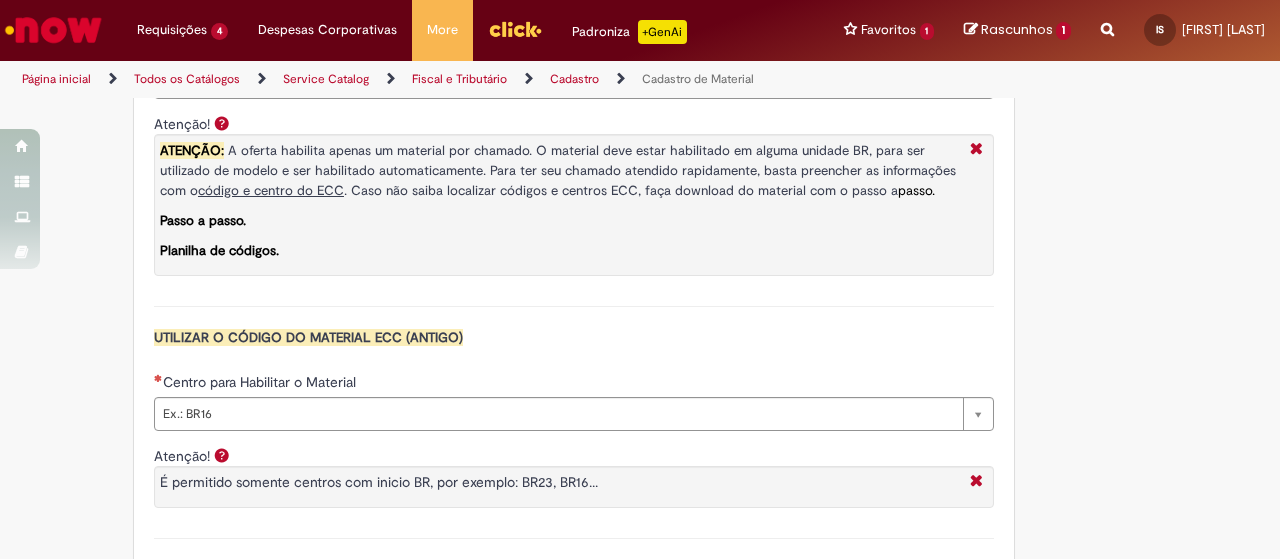 scroll, scrollTop: 1750, scrollLeft: 0, axis: vertical 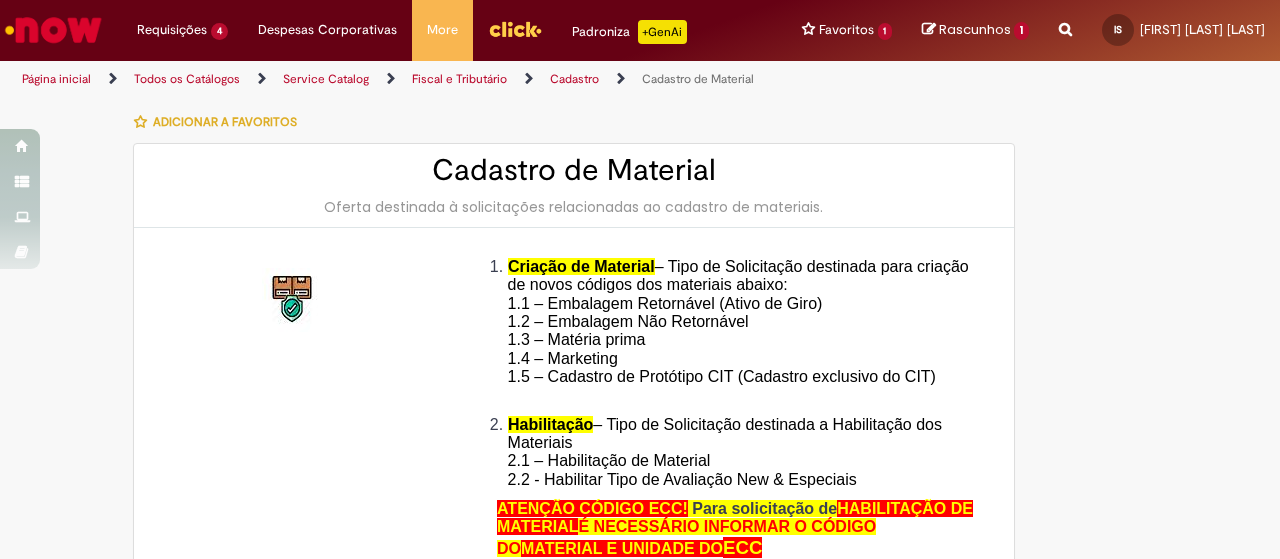 type on "********" 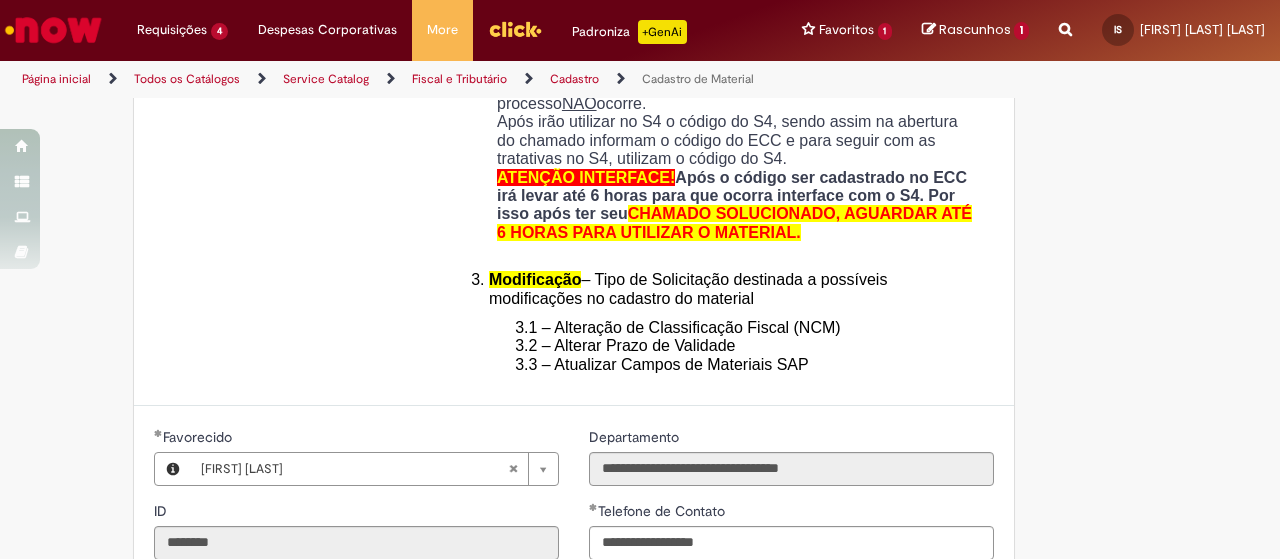 type on "**********" 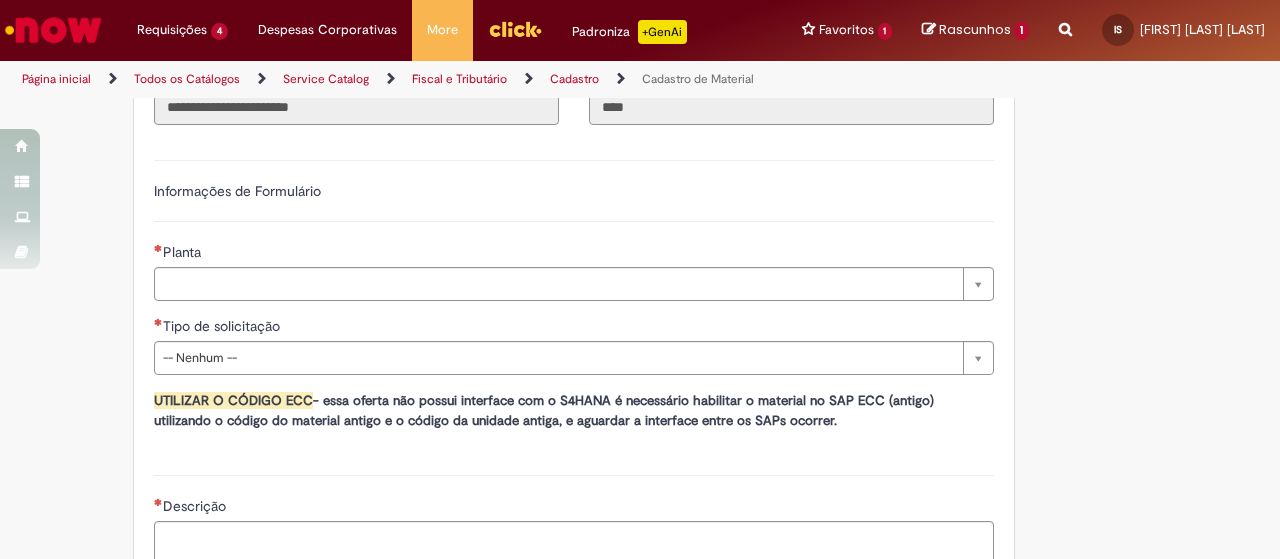scroll, scrollTop: 1166, scrollLeft: 0, axis: vertical 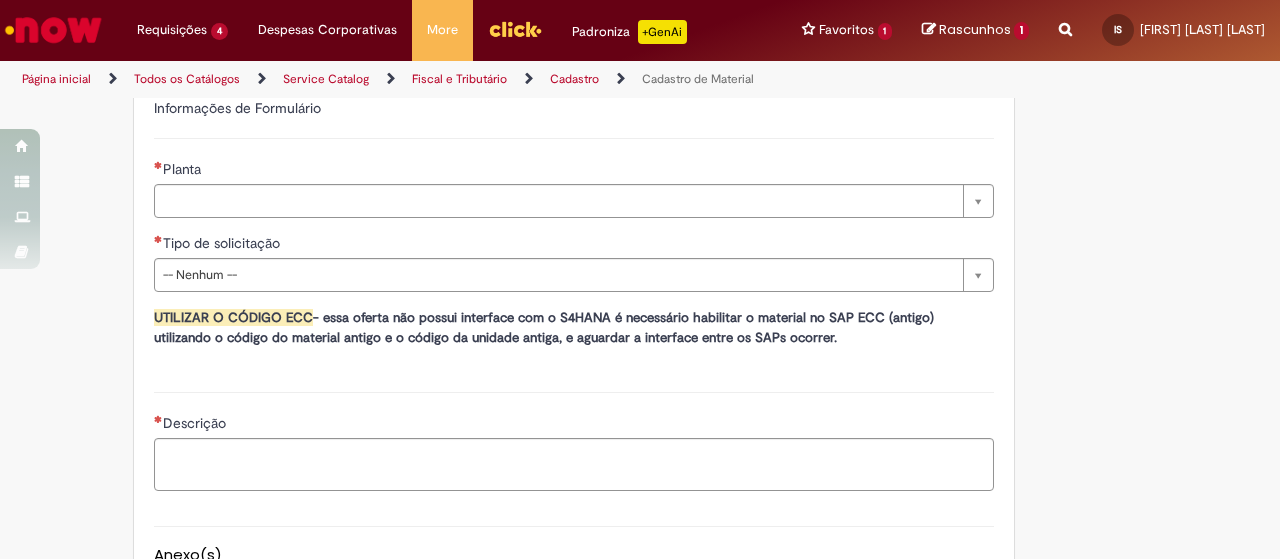 click on "**********" at bounding box center [574, 214] 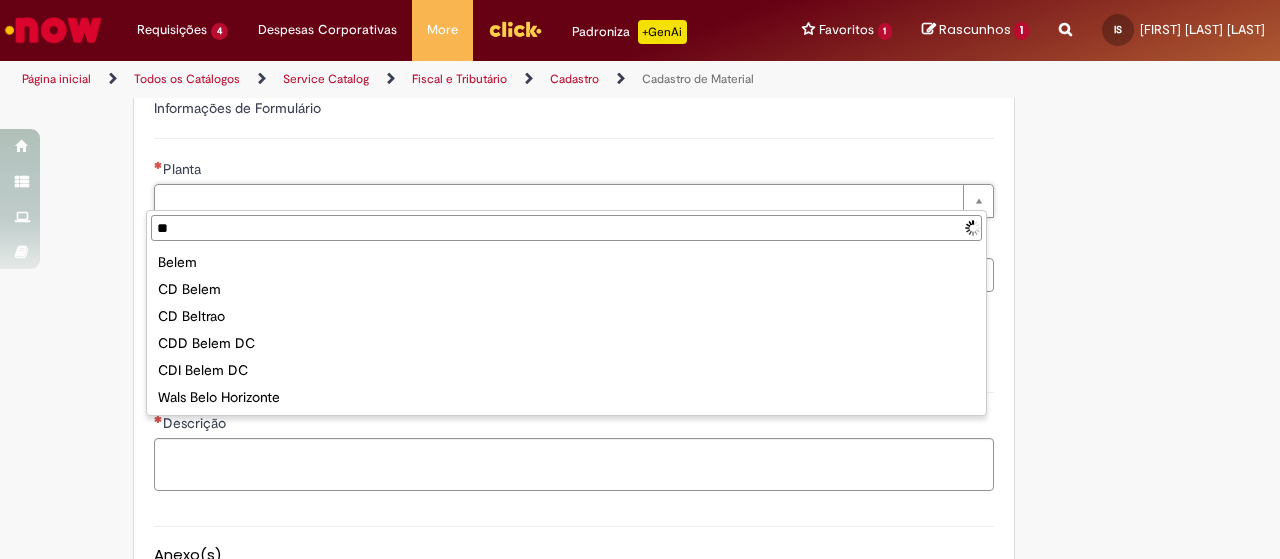 type on "*" 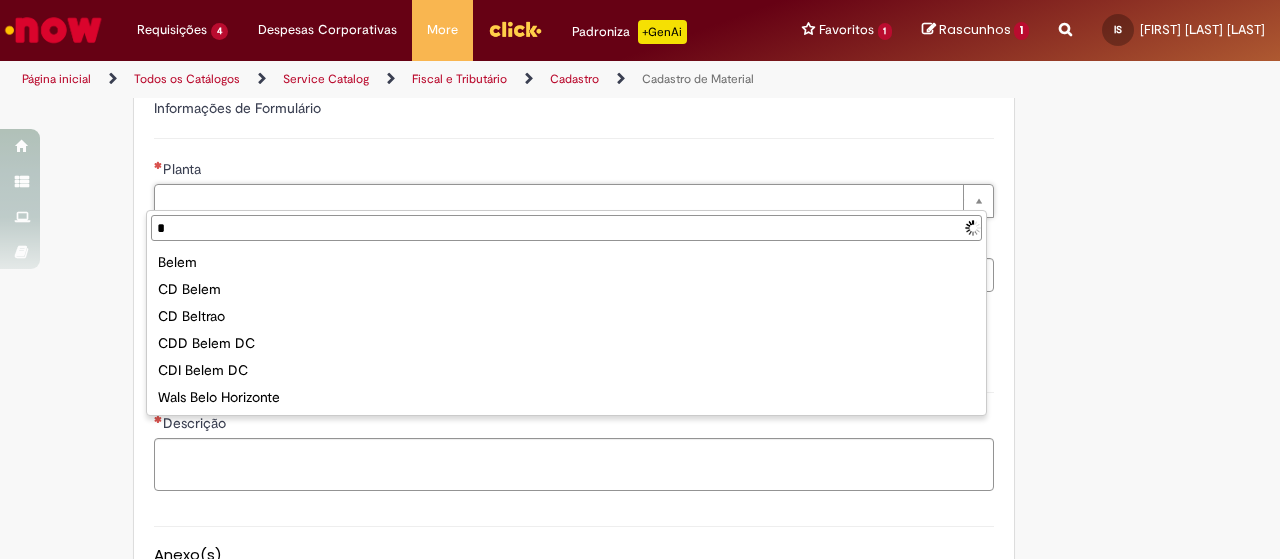 type 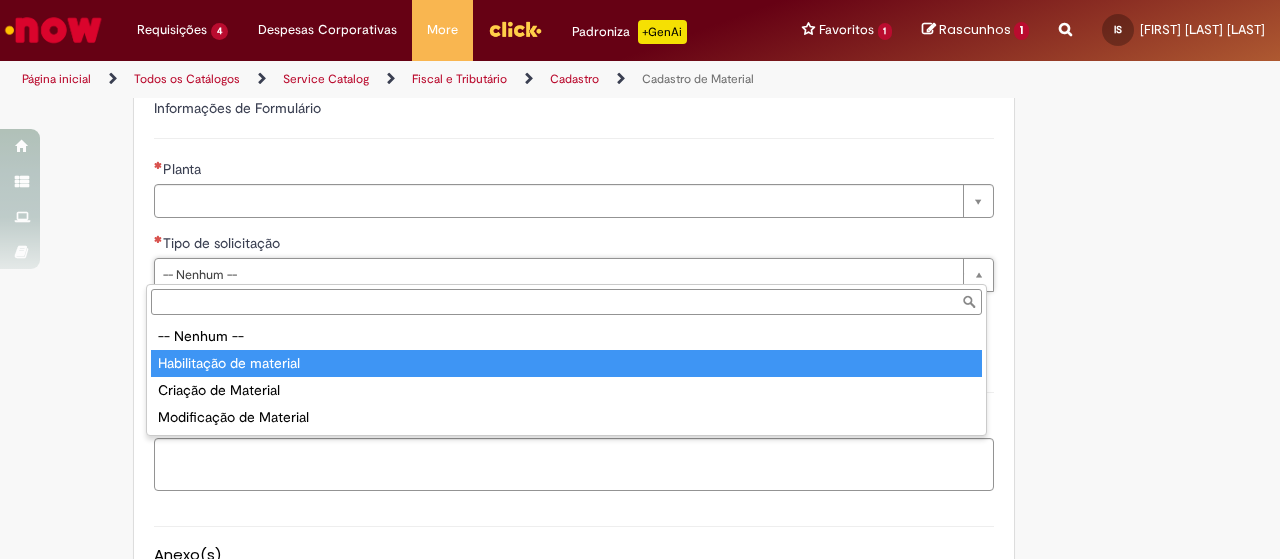 type on "**********" 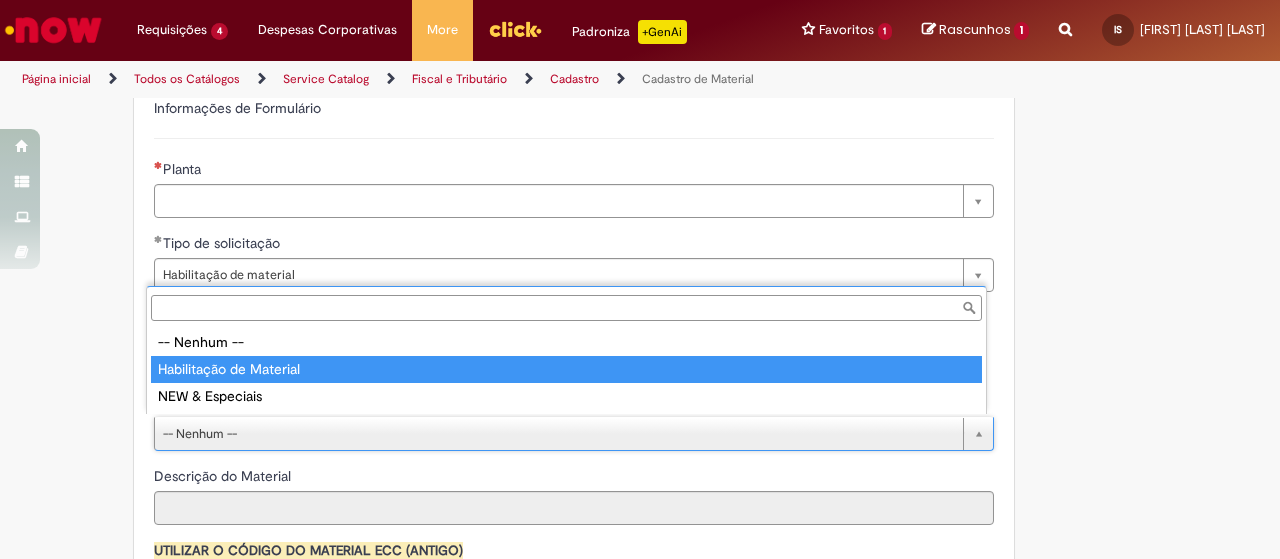 type on "**********" 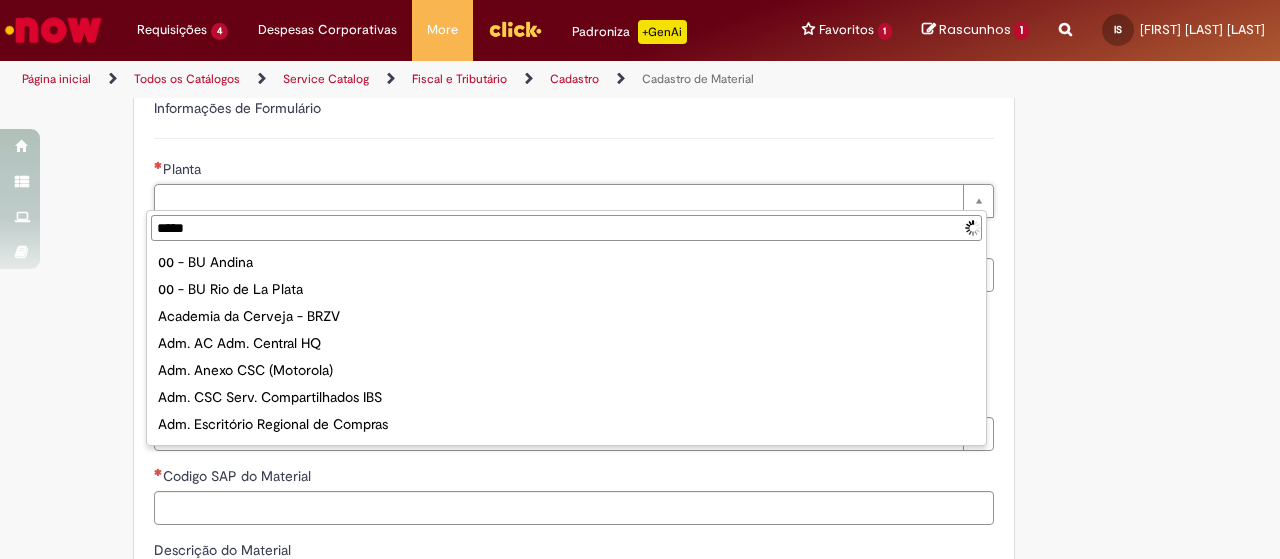 type on "******" 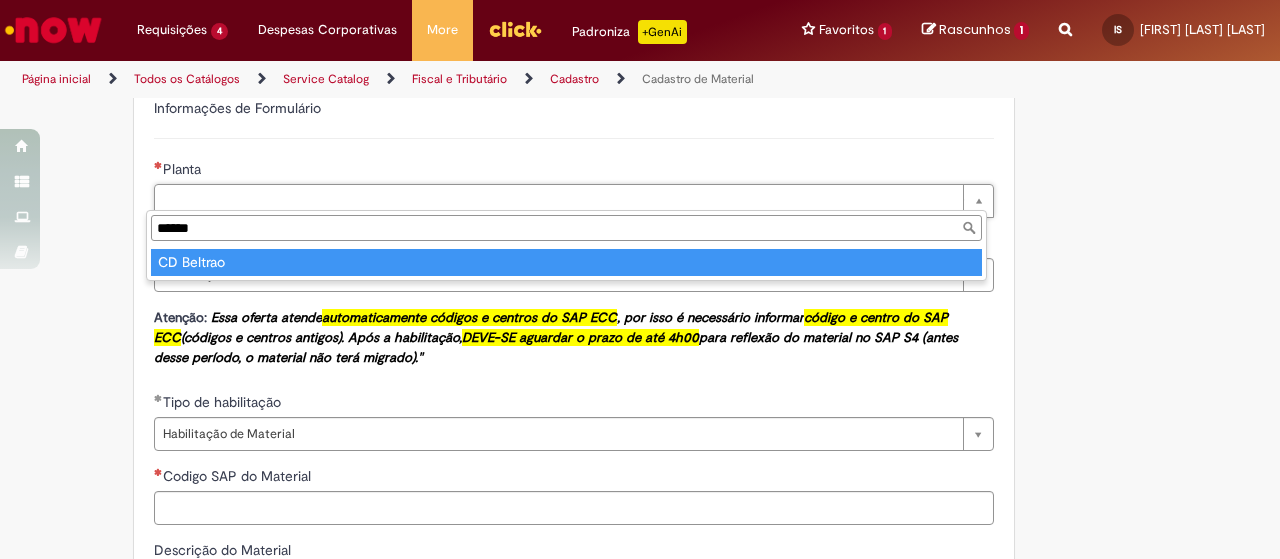 type on "**********" 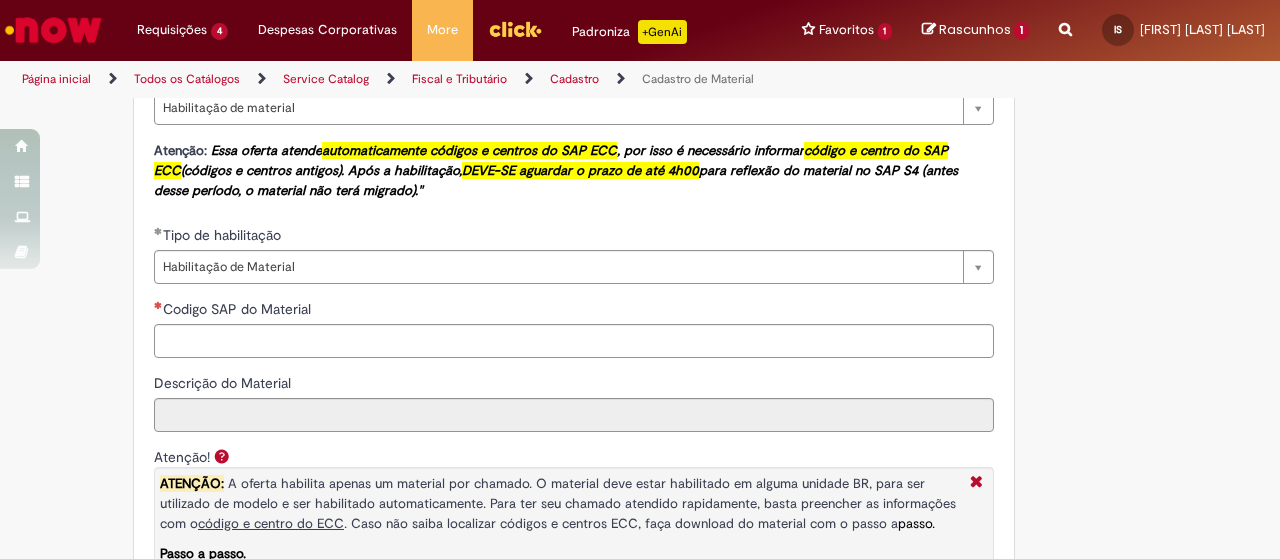 scroll, scrollTop: 1416, scrollLeft: 0, axis: vertical 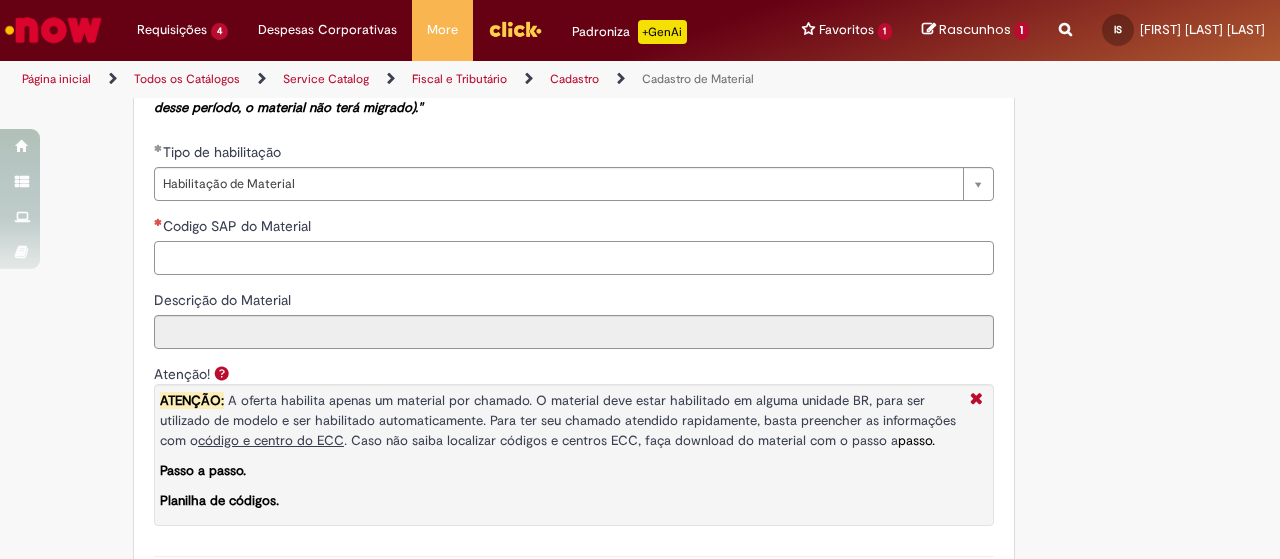 click on "Codigo SAP do Material" at bounding box center [574, 258] 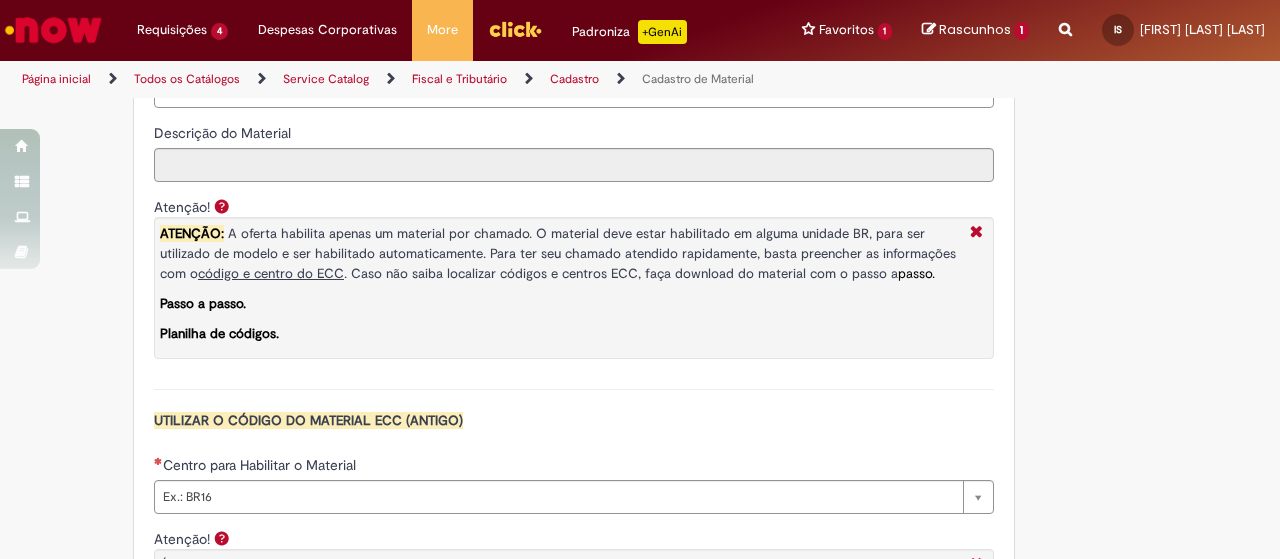 scroll, scrollTop: 1666, scrollLeft: 0, axis: vertical 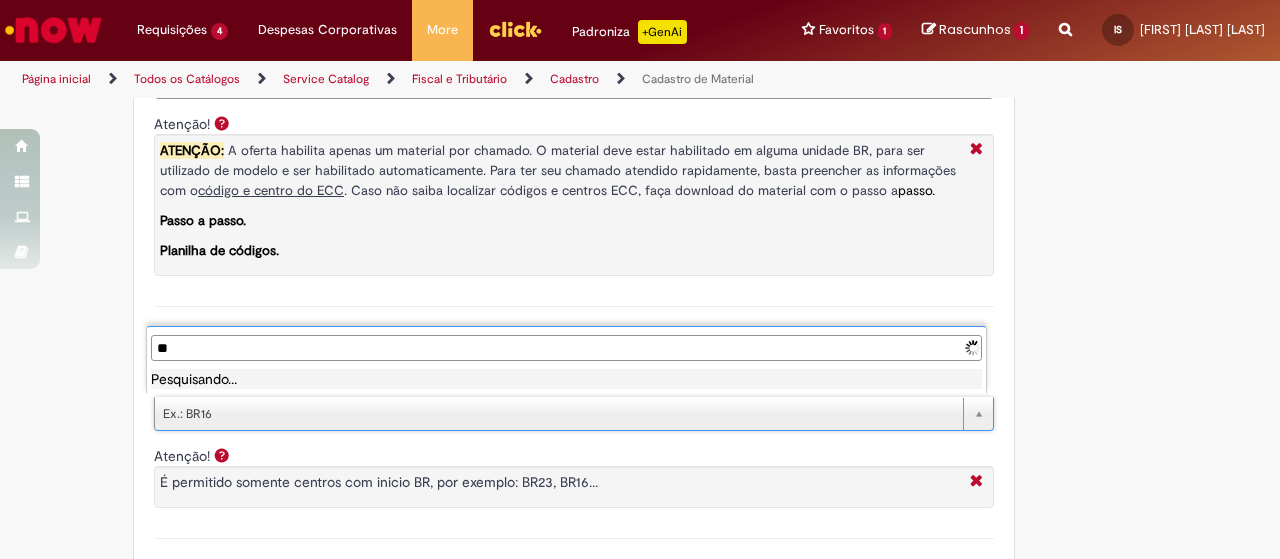 type on "*" 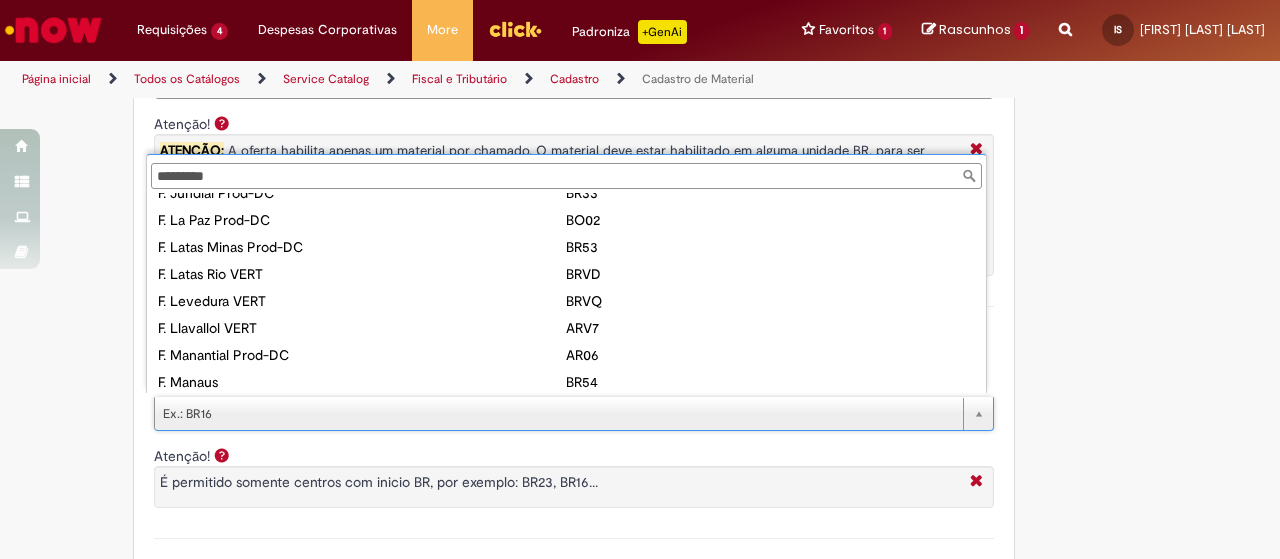scroll, scrollTop: 7844, scrollLeft: 0, axis: vertical 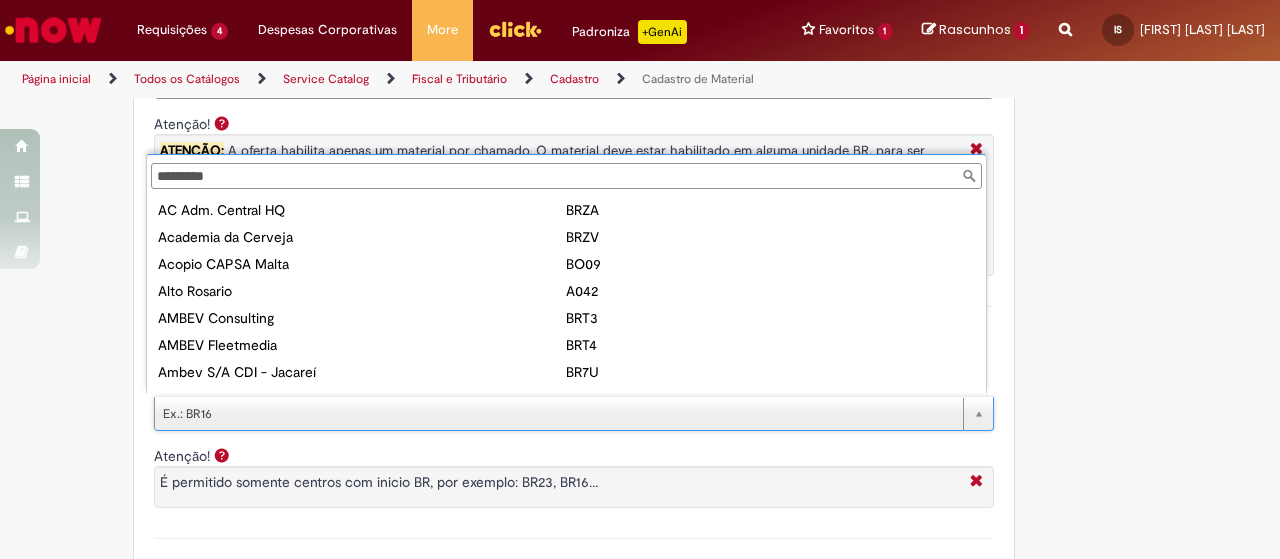 click on "Centro para Habilitar o Material" at bounding box center [566, 176] 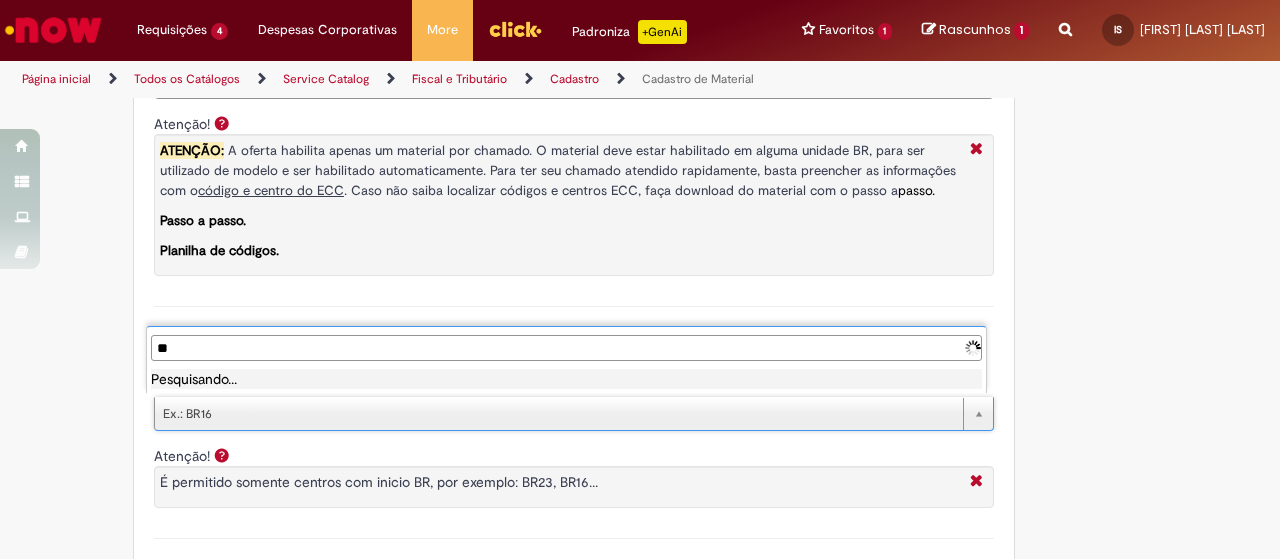 type on "*" 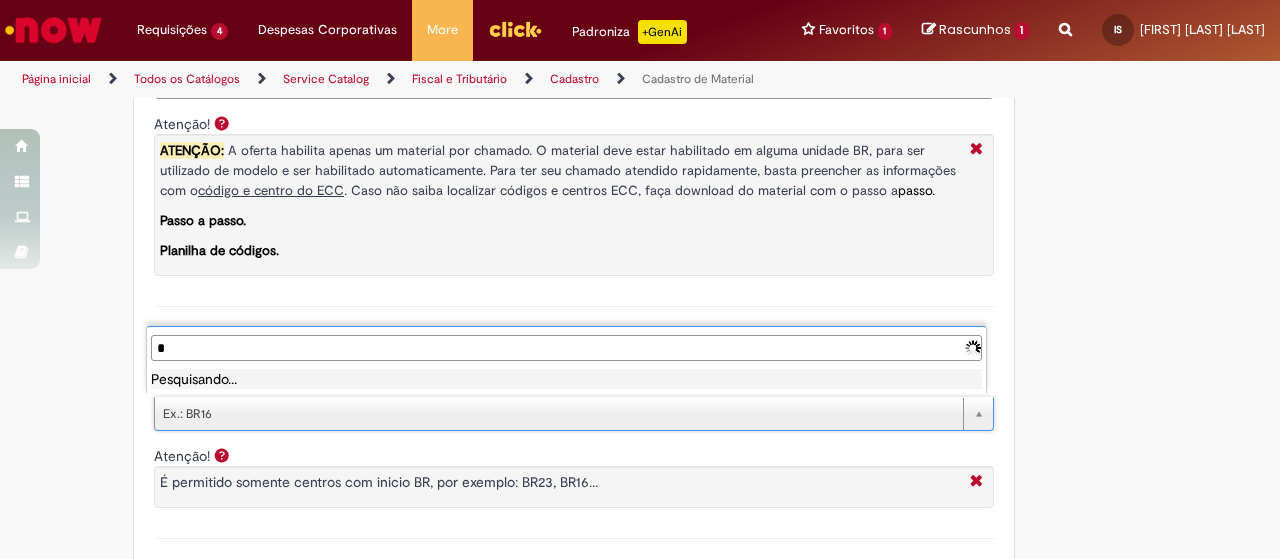 type 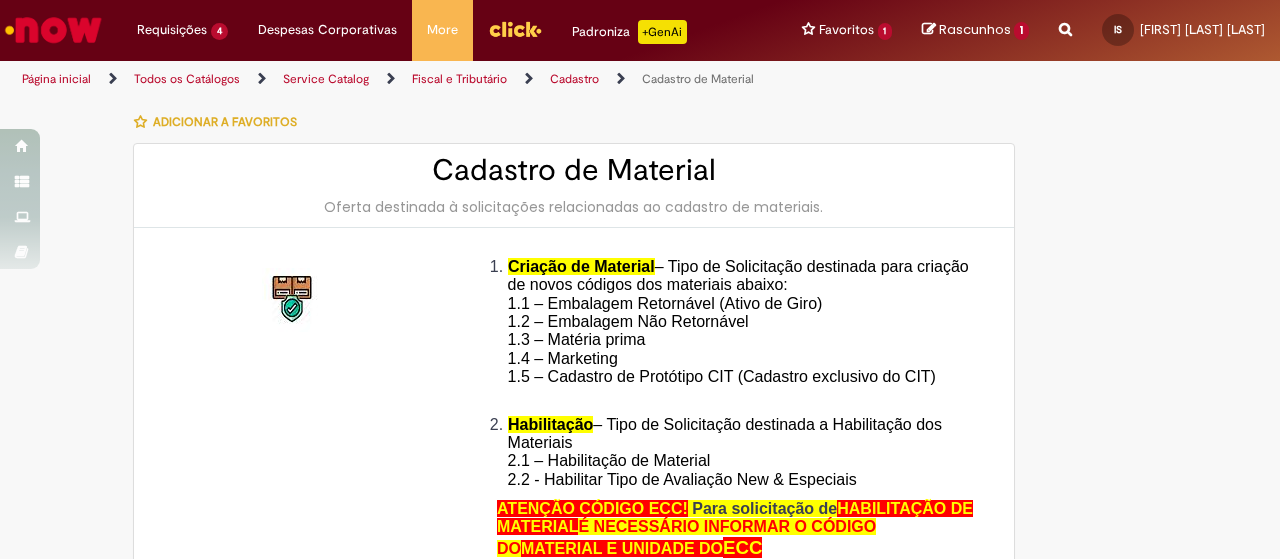 type on "********" 